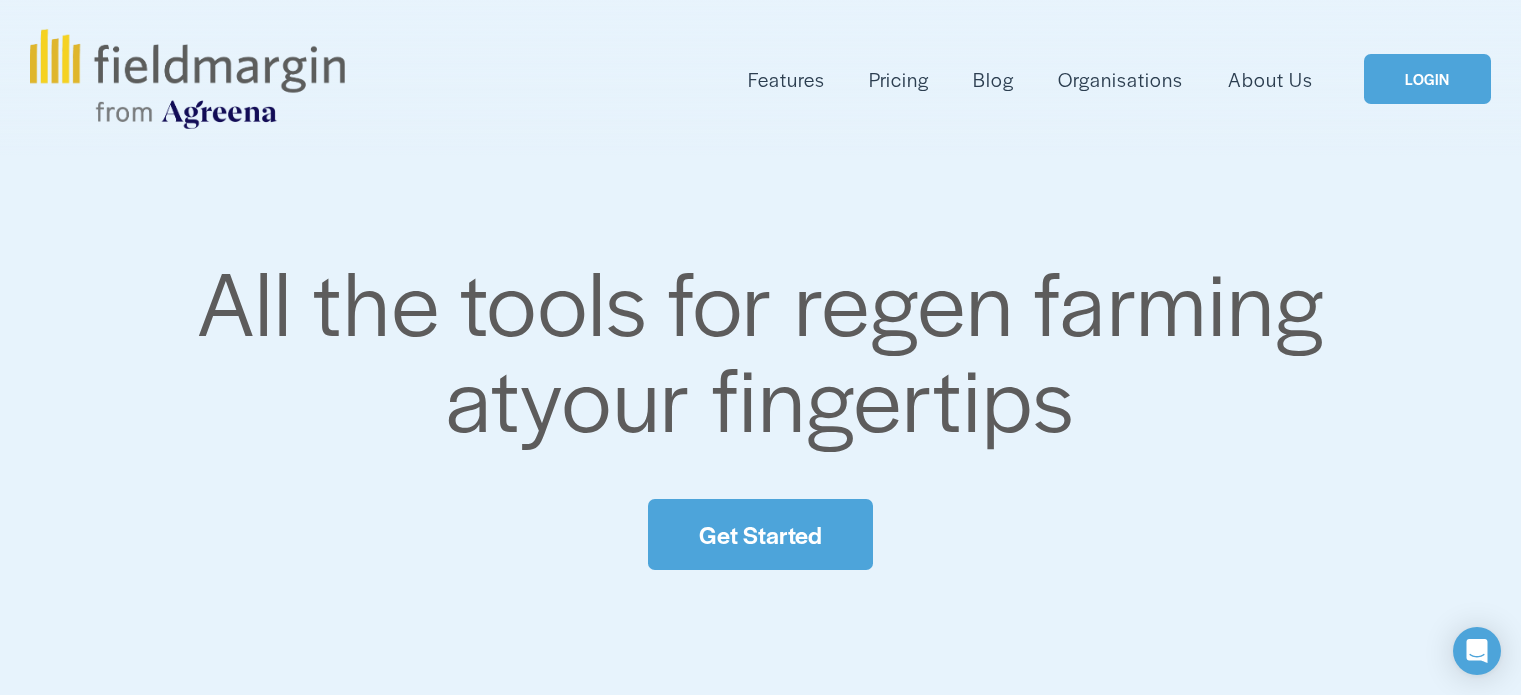 scroll, scrollTop: 0, scrollLeft: 0, axis: both 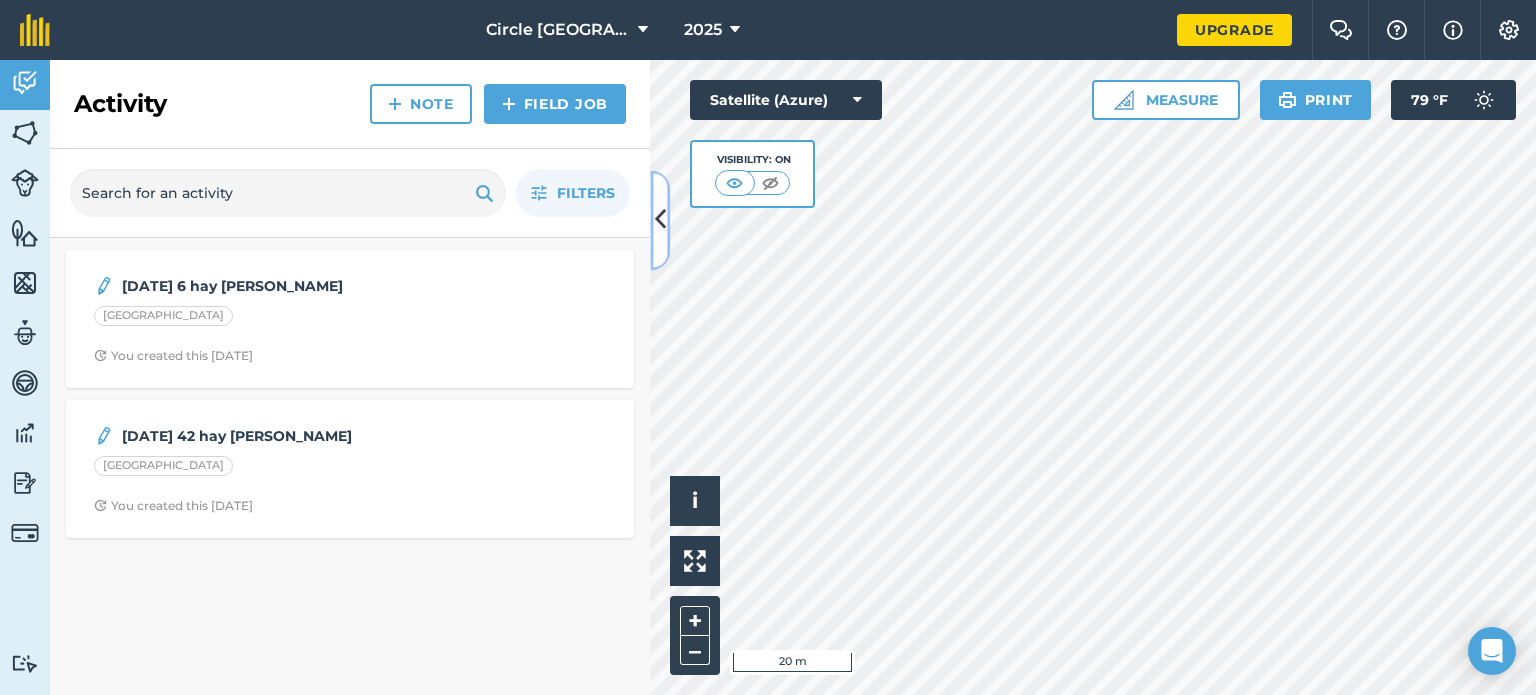 click at bounding box center [660, 220] 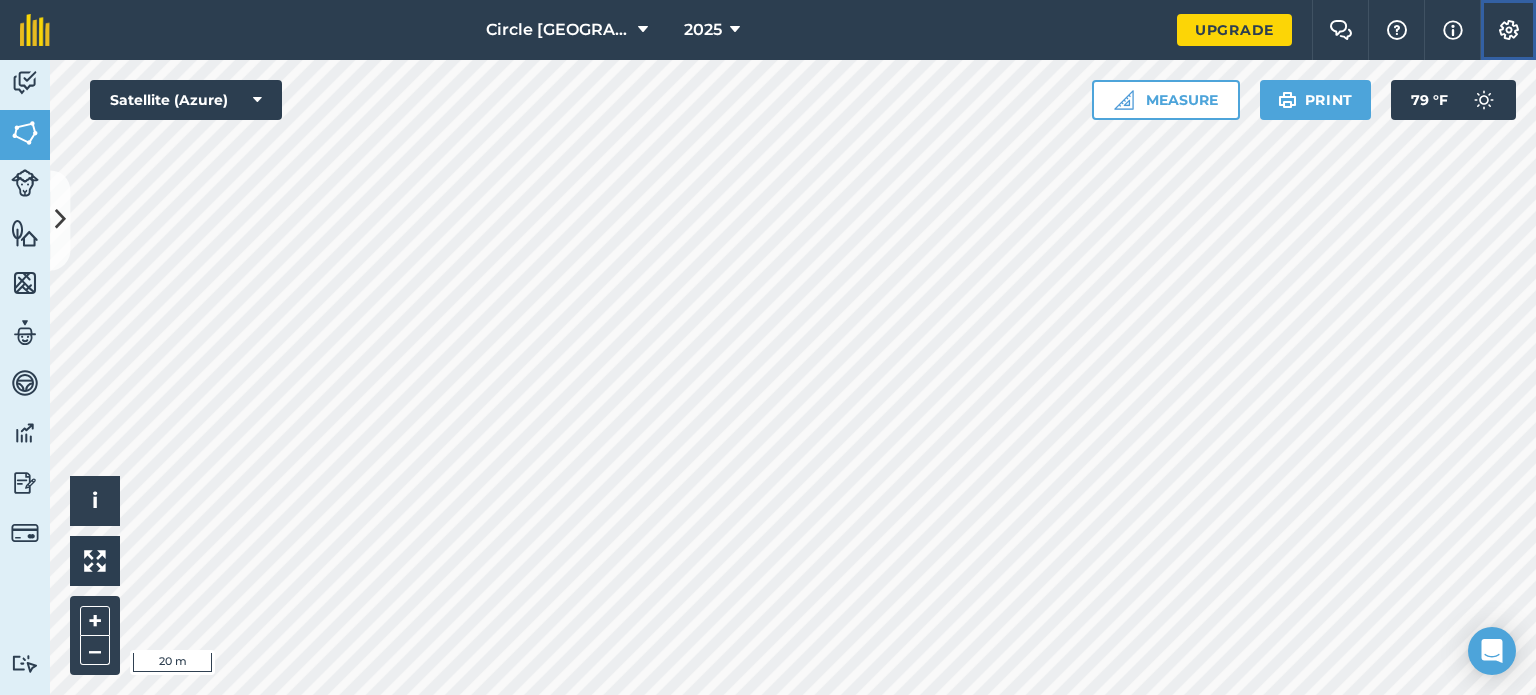 click at bounding box center [1509, 30] 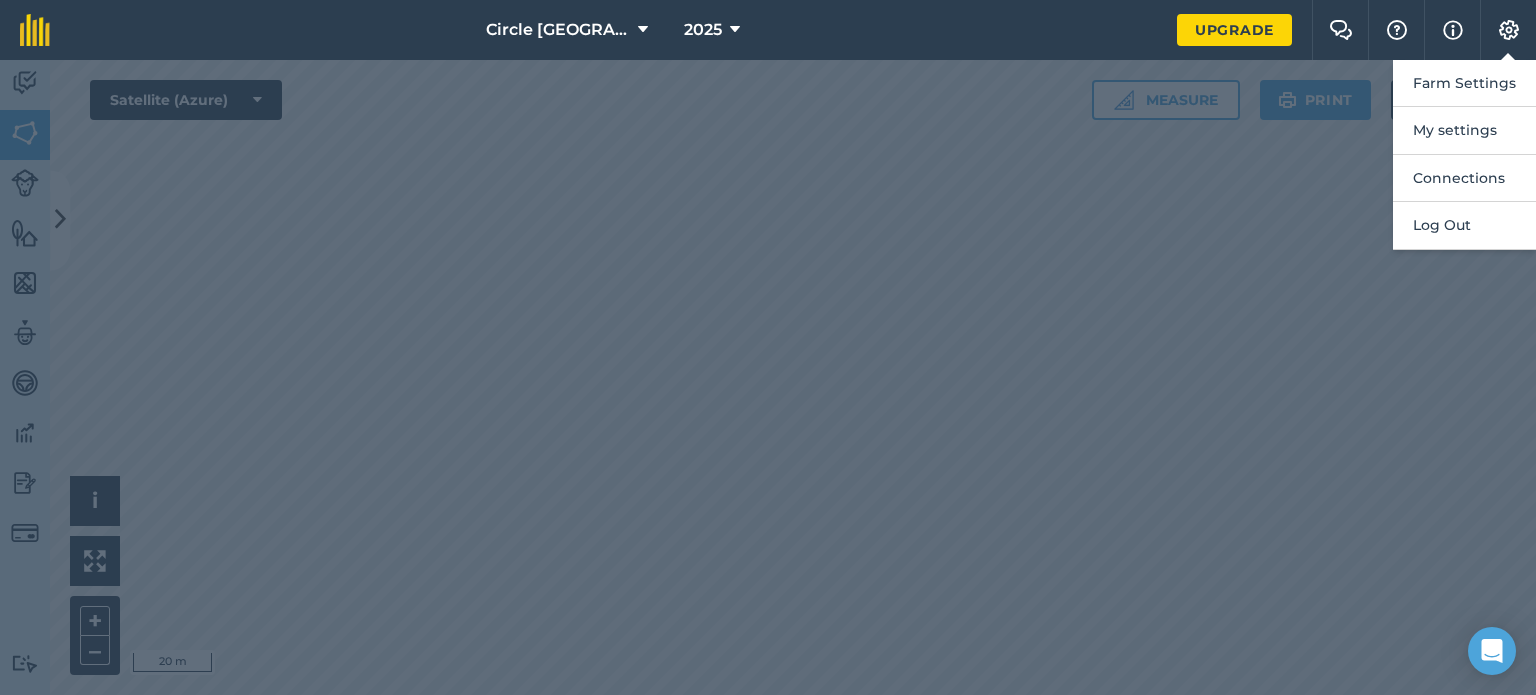 click at bounding box center [768, 377] 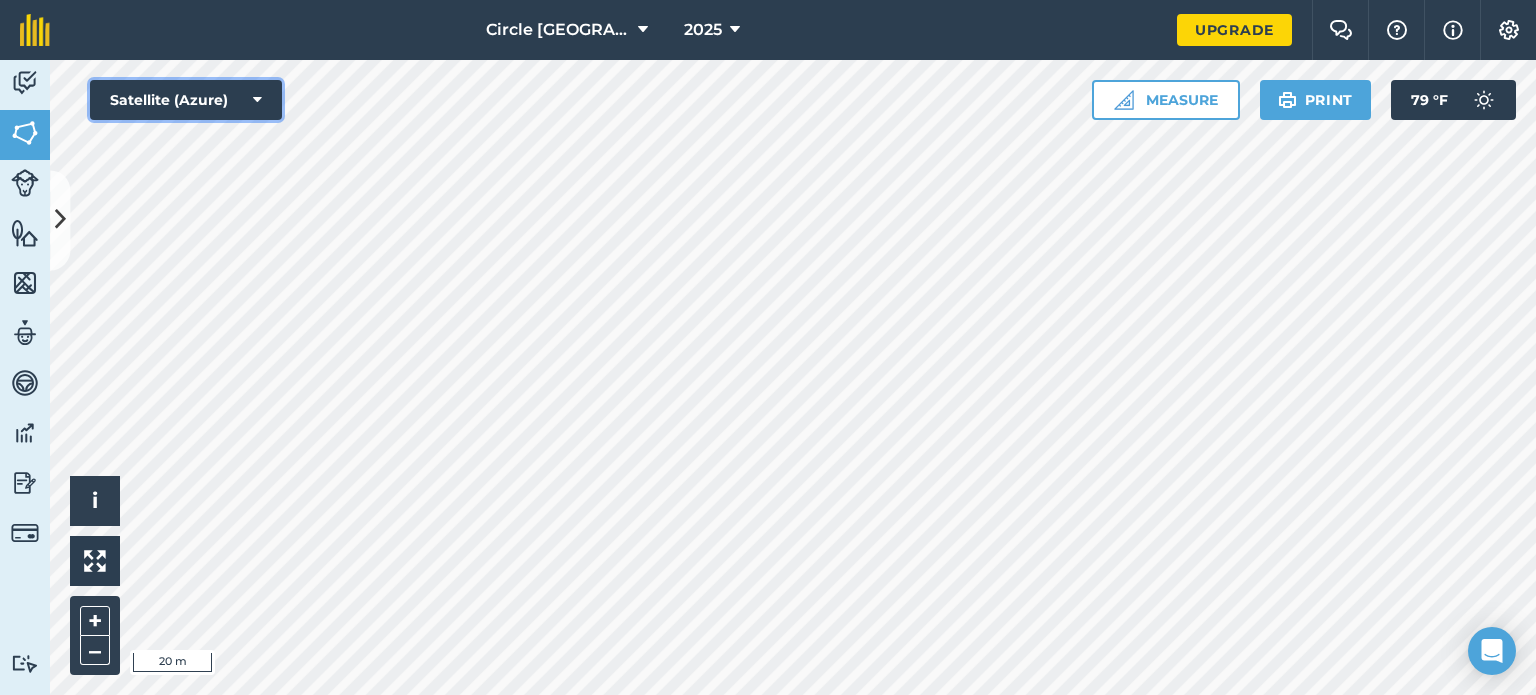 click at bounding box center (257, 100) 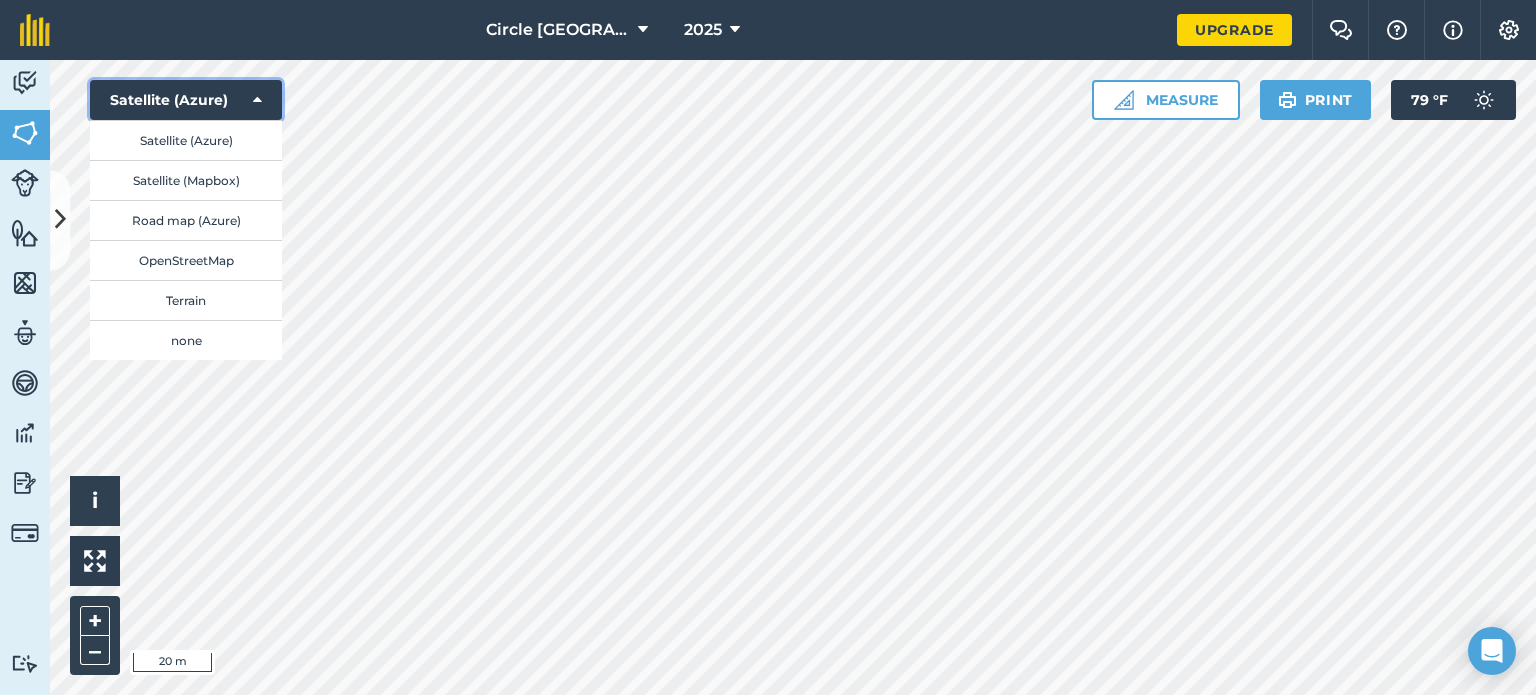 click on "Satellite (Azure)" at bounding box center (186, 100) 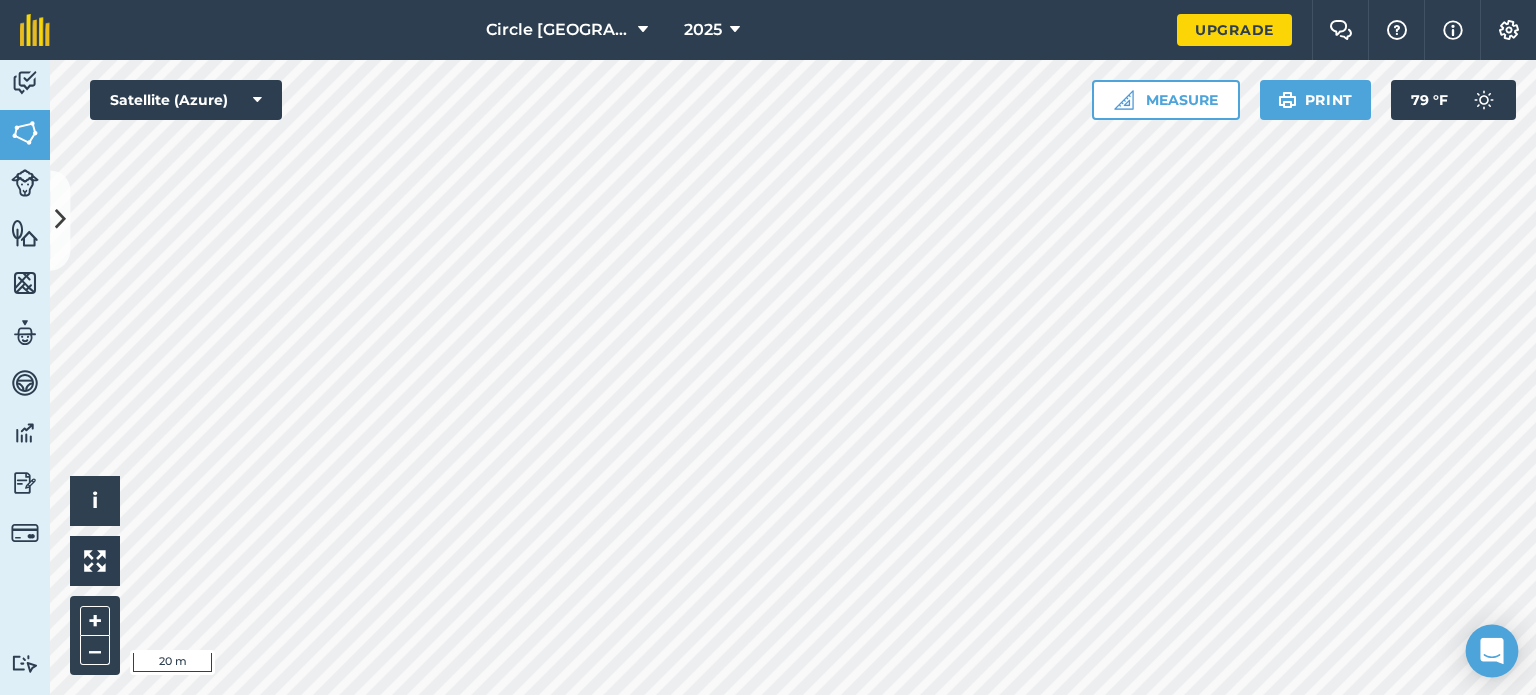click 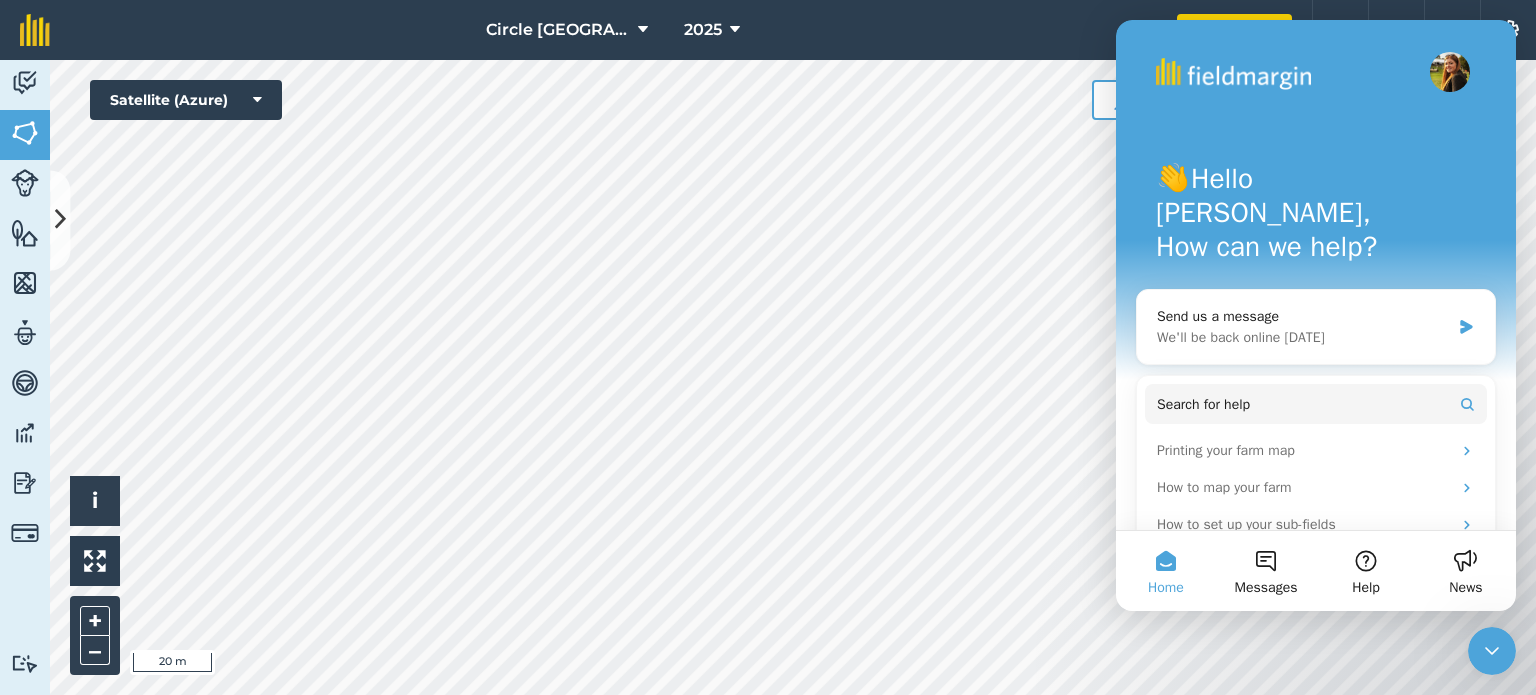 scroll, scrollTop: 0, scrollLeft: 0, axis: both 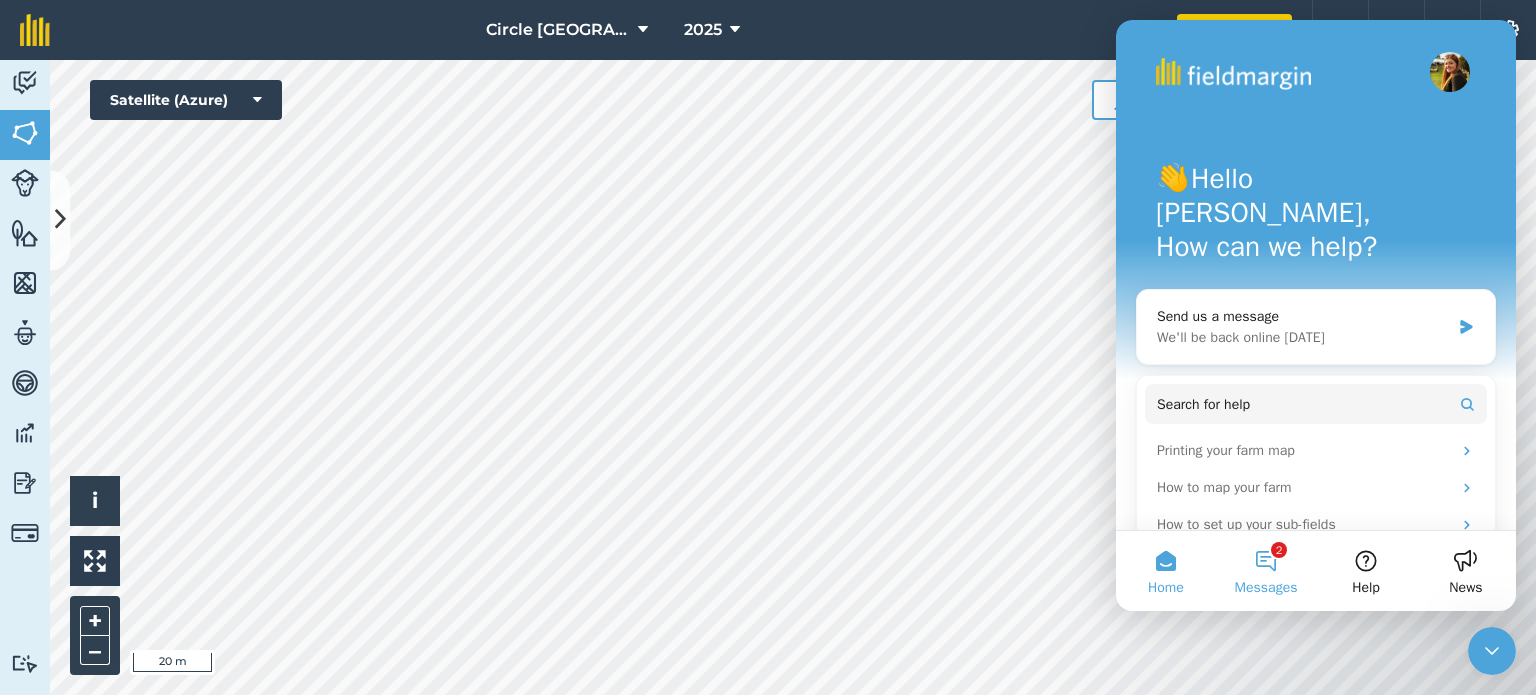 click on "2 Messages" at bounding box center [1266, 571] 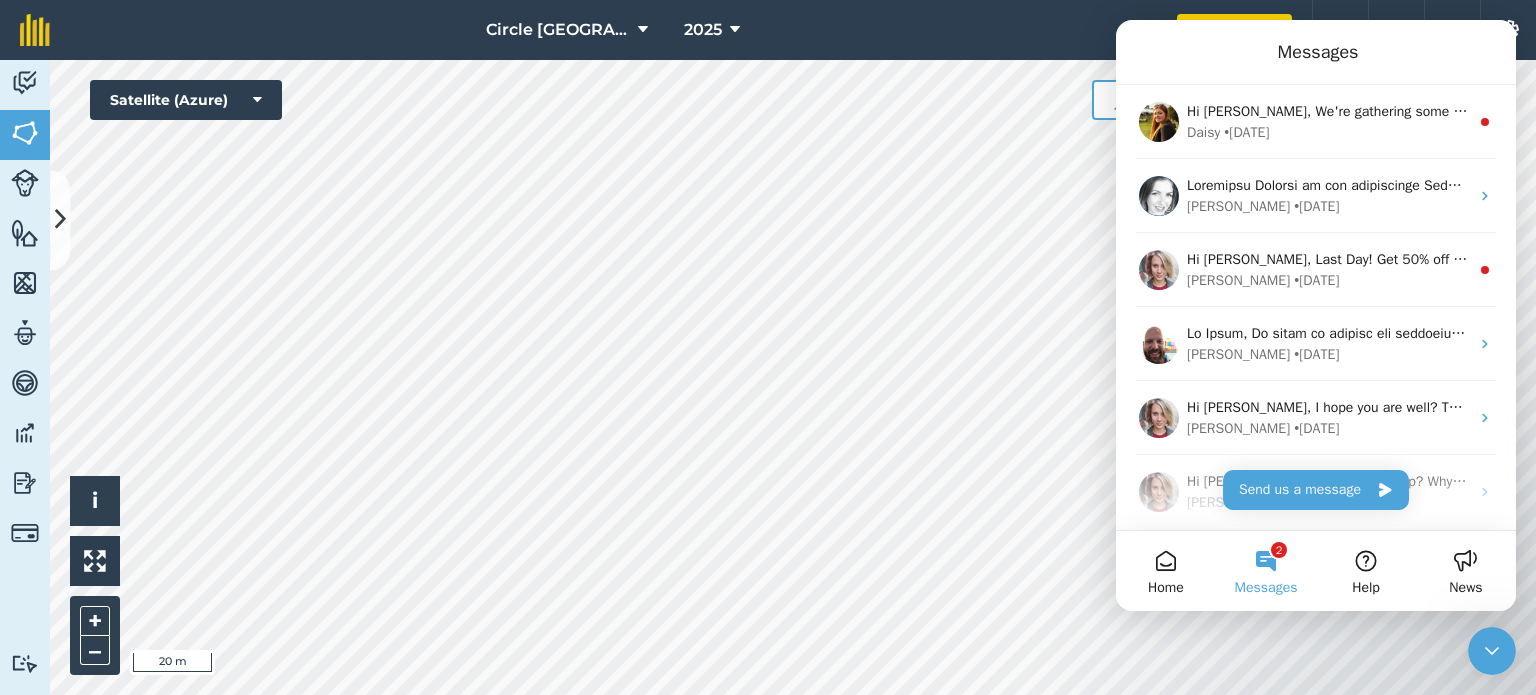 click 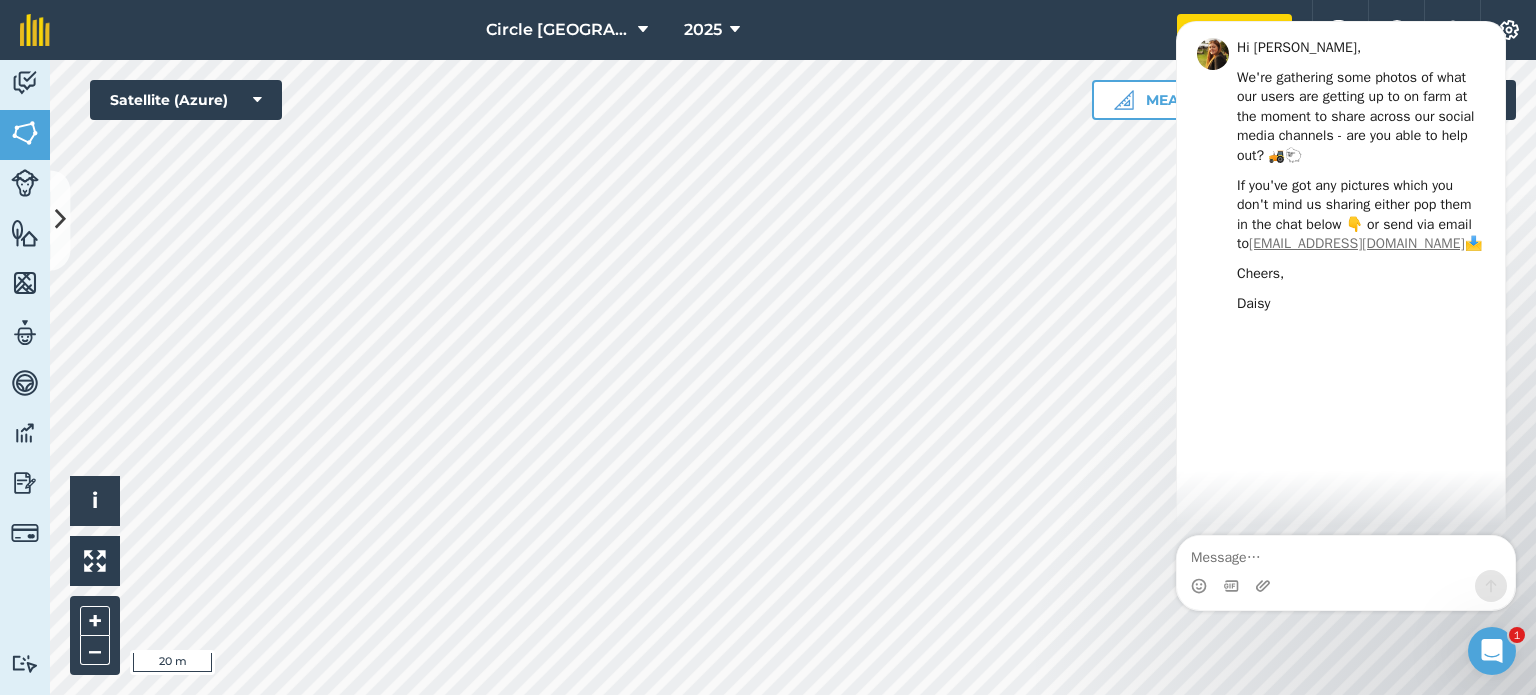 scroll, scrollTop: 0, scrollLeft: 0, axis: both 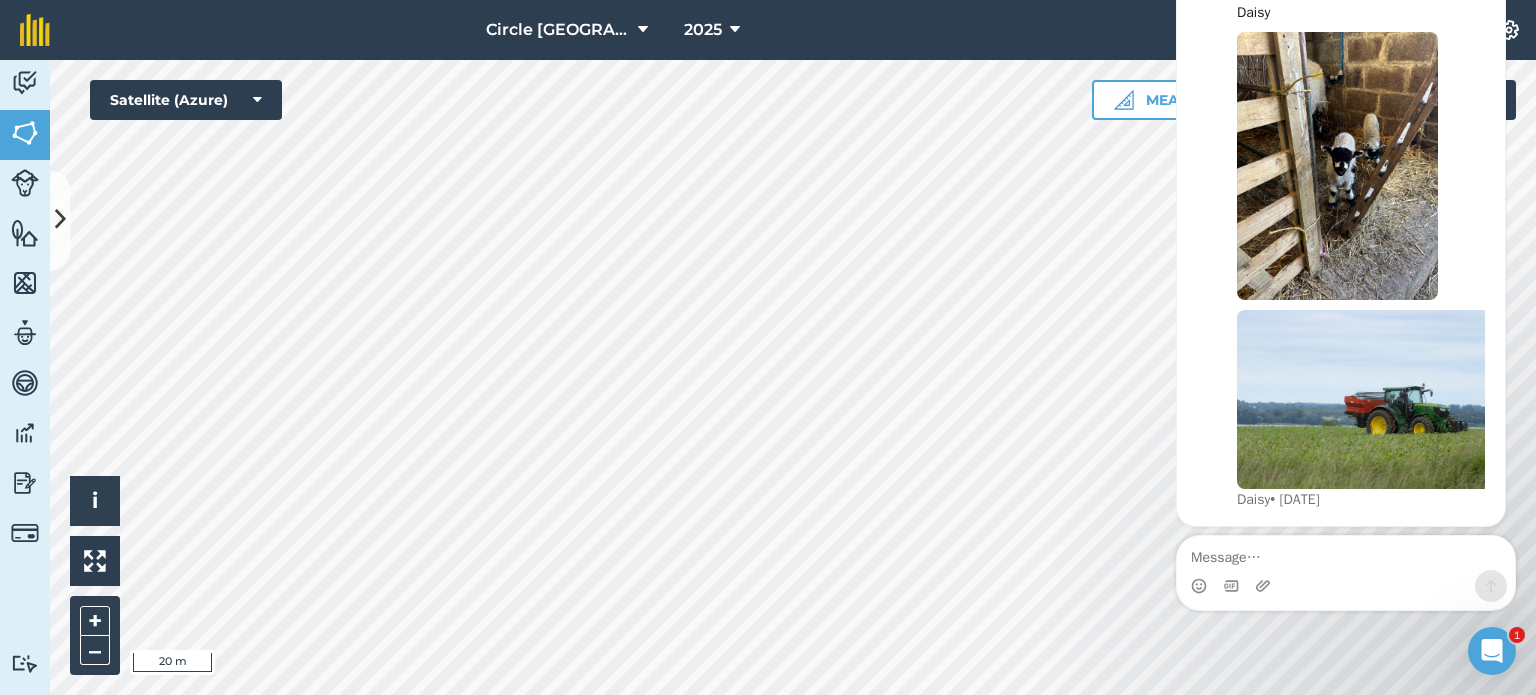 click 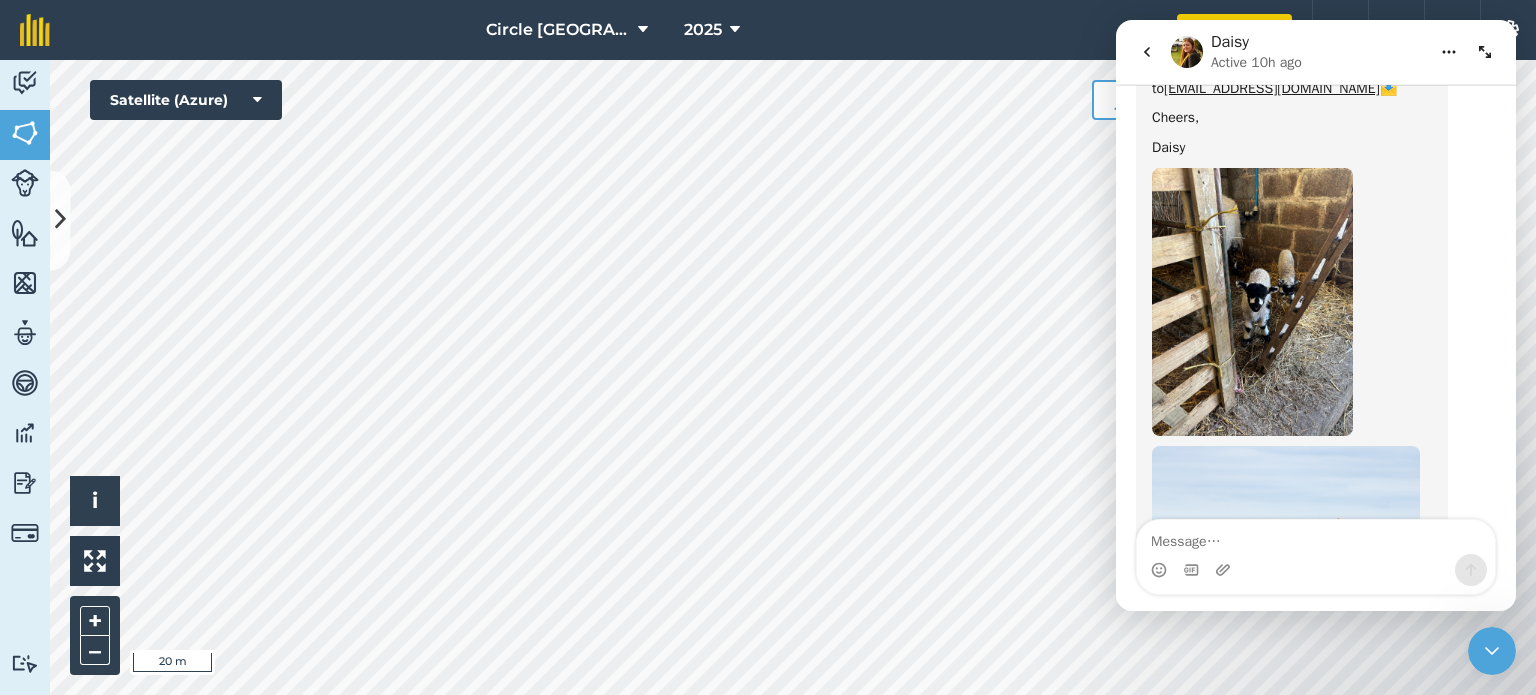 scroll, scrollTop: 424, scrollLeft: 0, axis: vertical 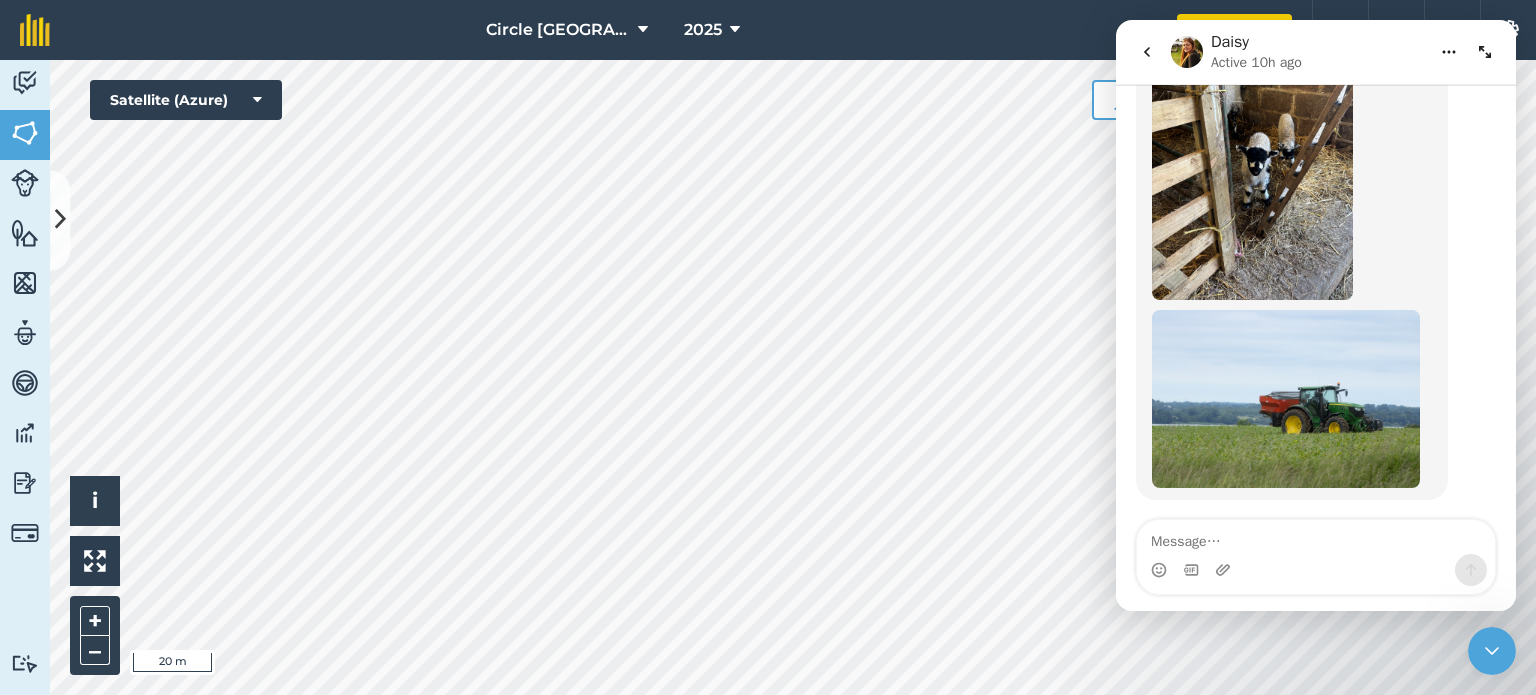 click 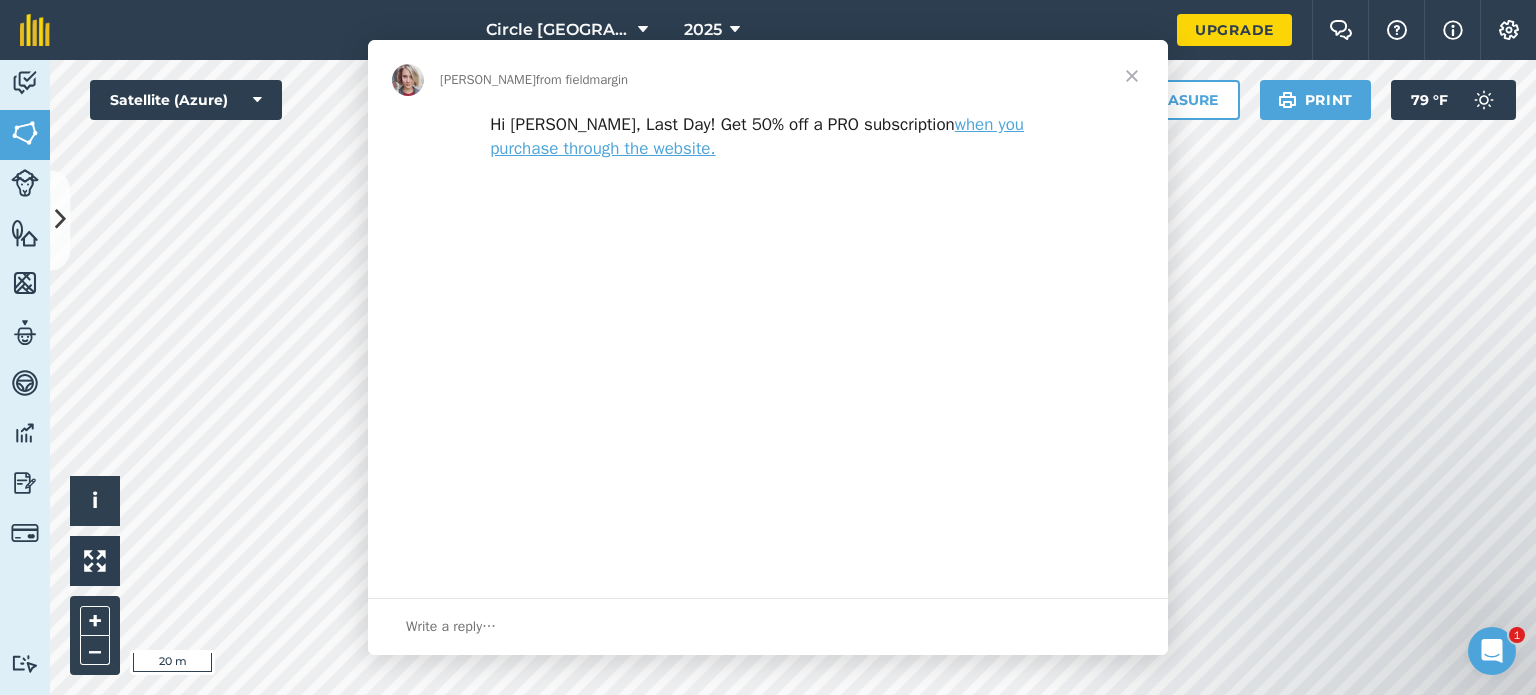 scroll, scrollTop: 0, scrollLeft: 0, axis: both 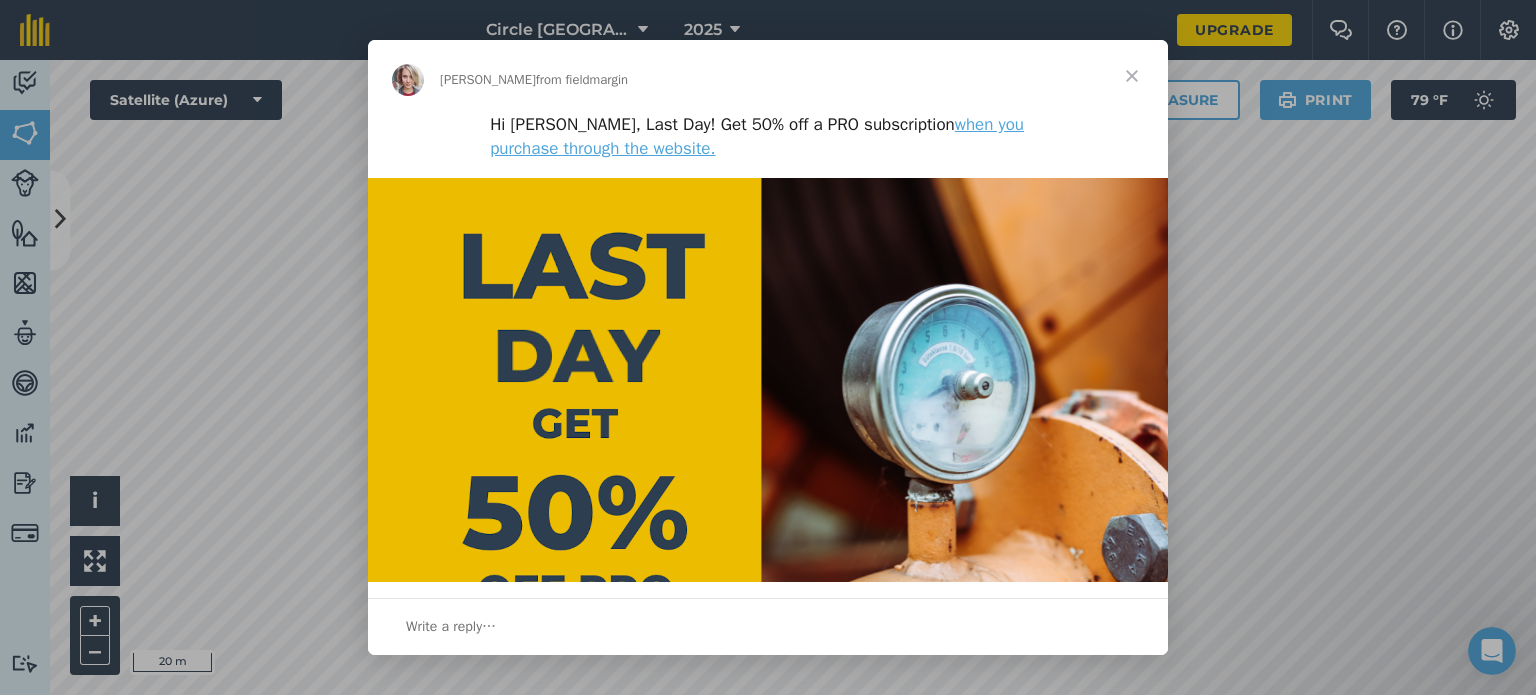 click at bounding box center (1132, 76) 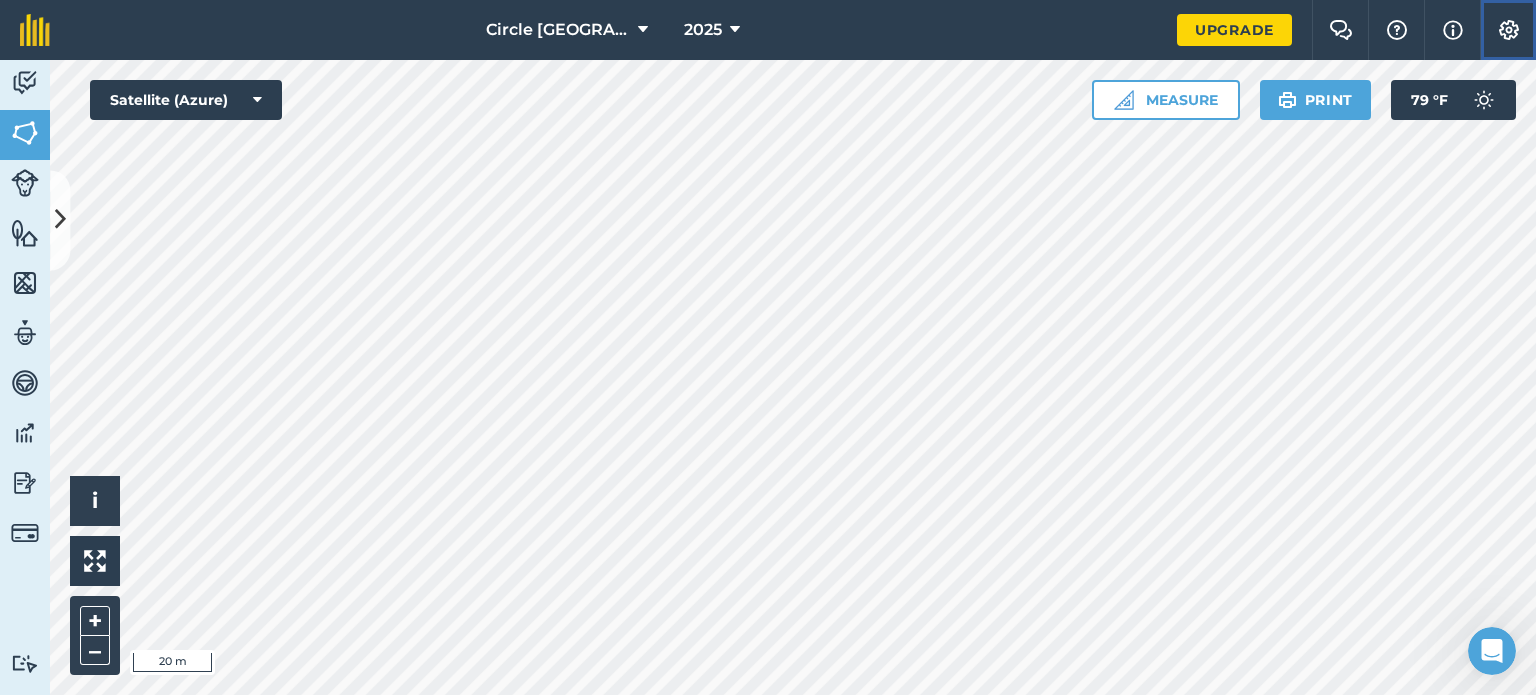 click at bounding box center (1509, 30) 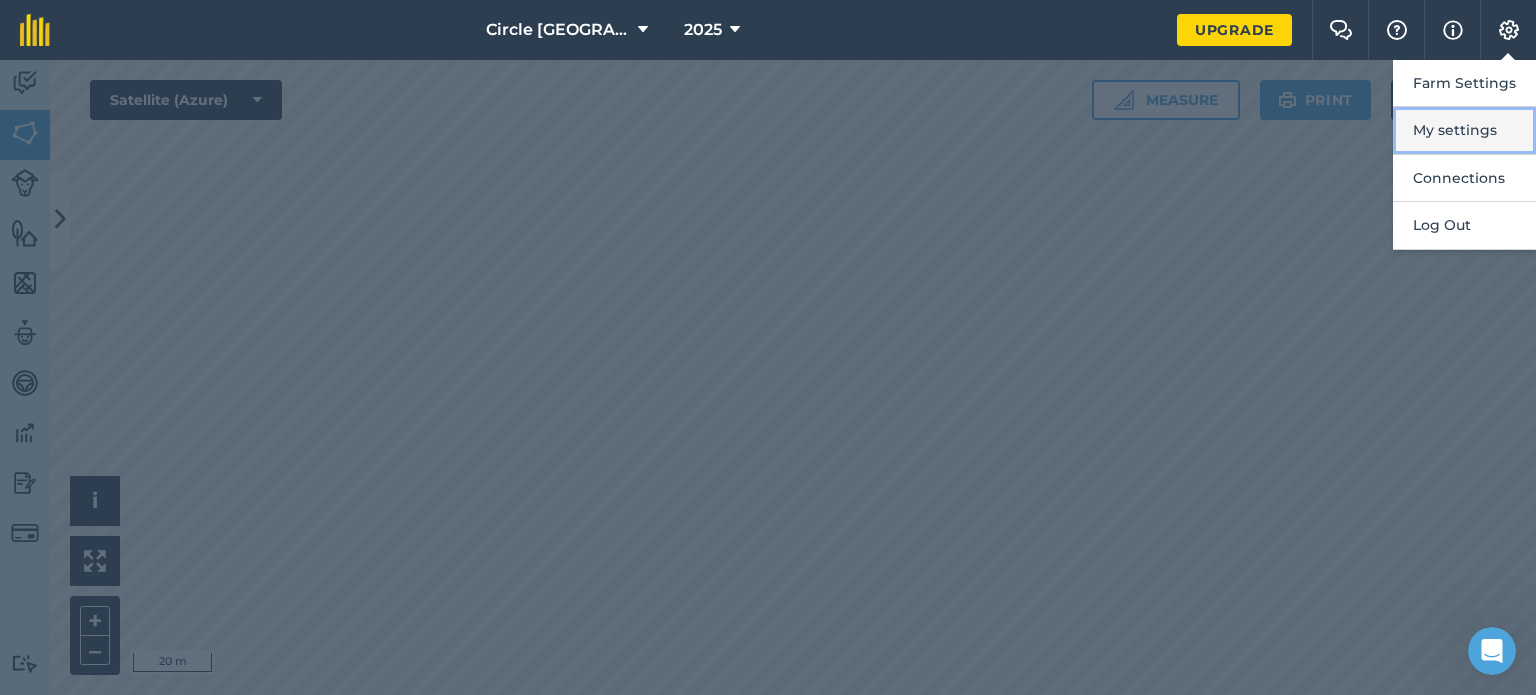 click on "My settings" at bounding box center [1464, 130] 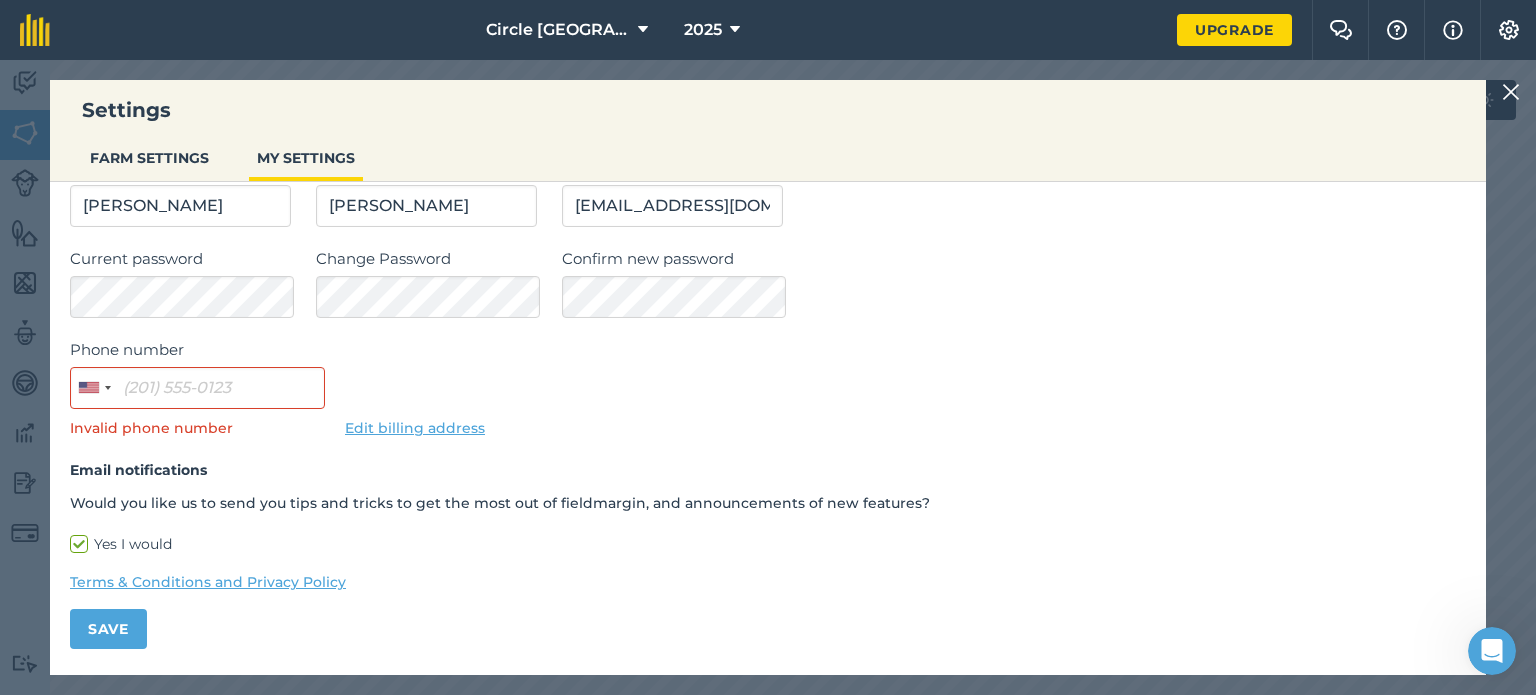 scroll, scrollTop: 0, scrollLeft: 0, axis: both 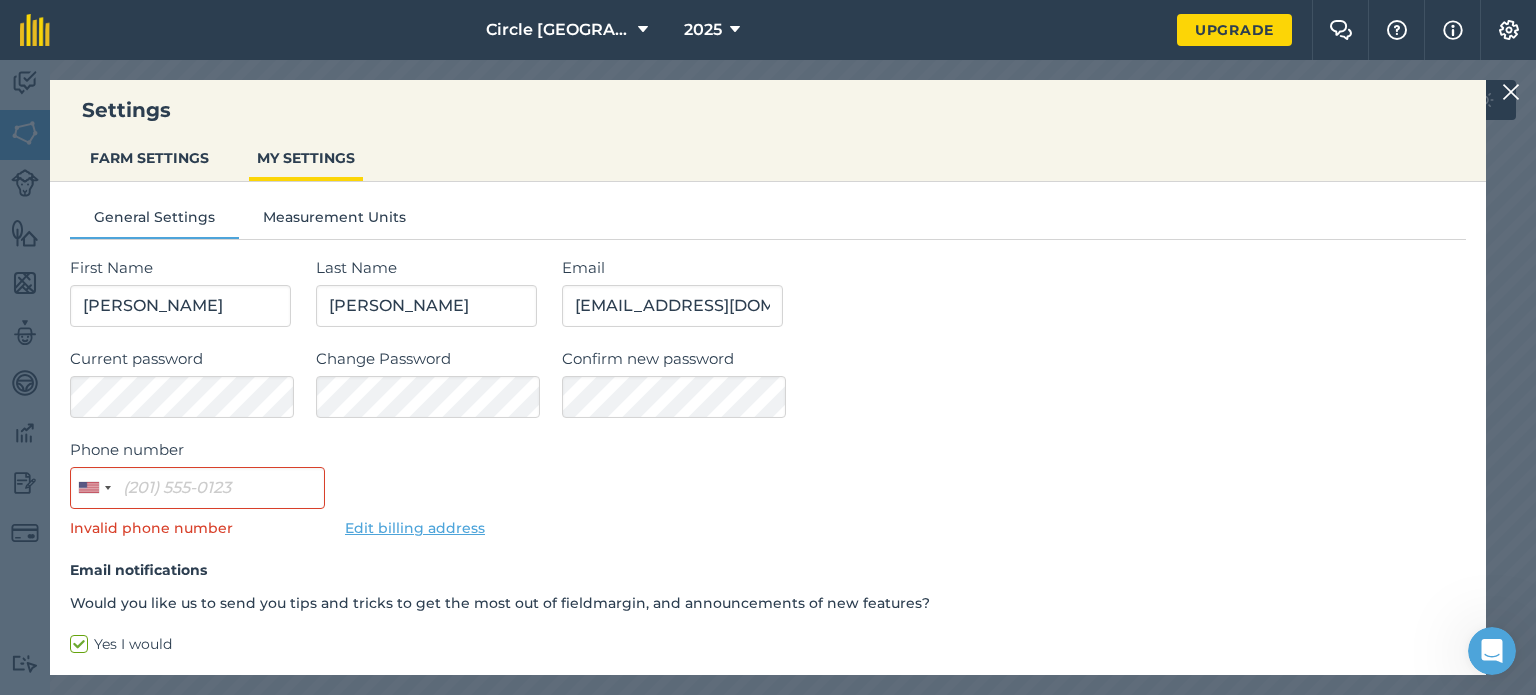 click at bounding box center [1511, 92] 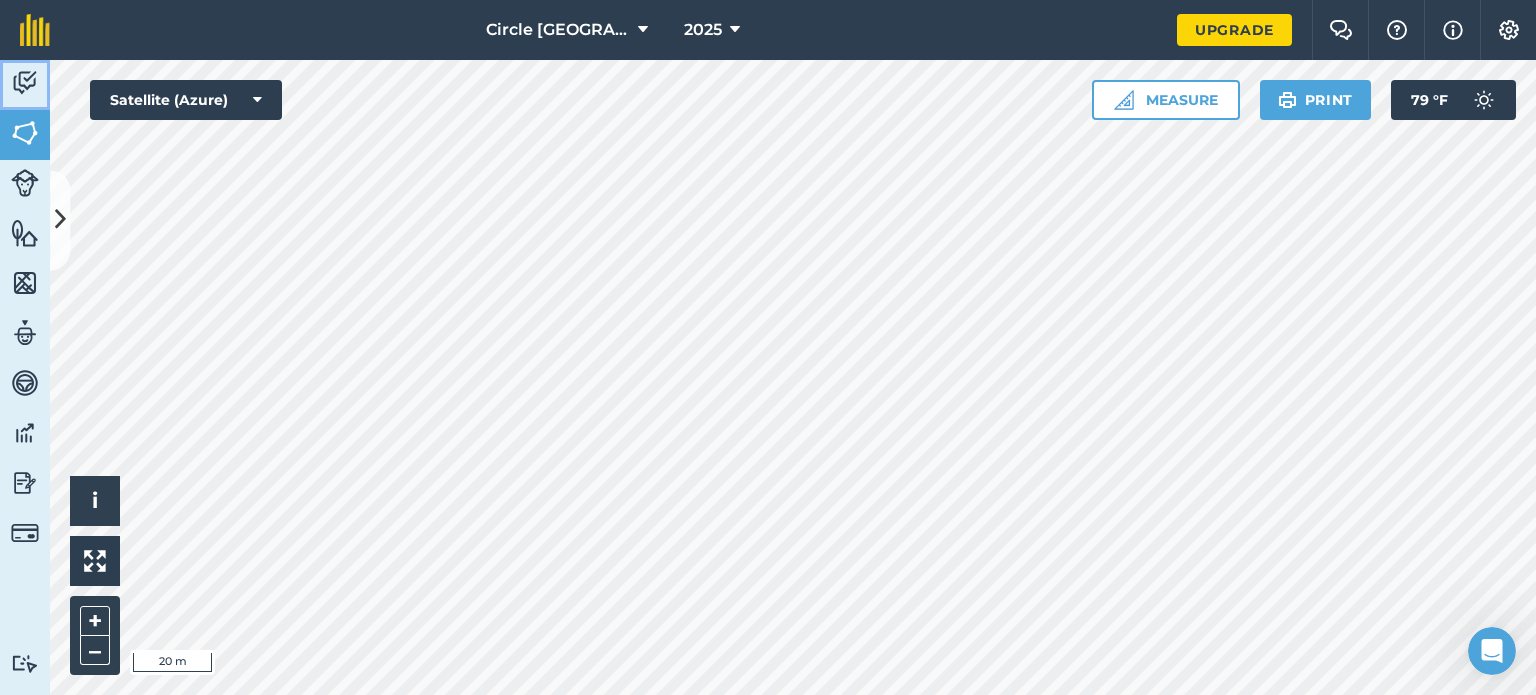 click at bounding box center [25, 83] 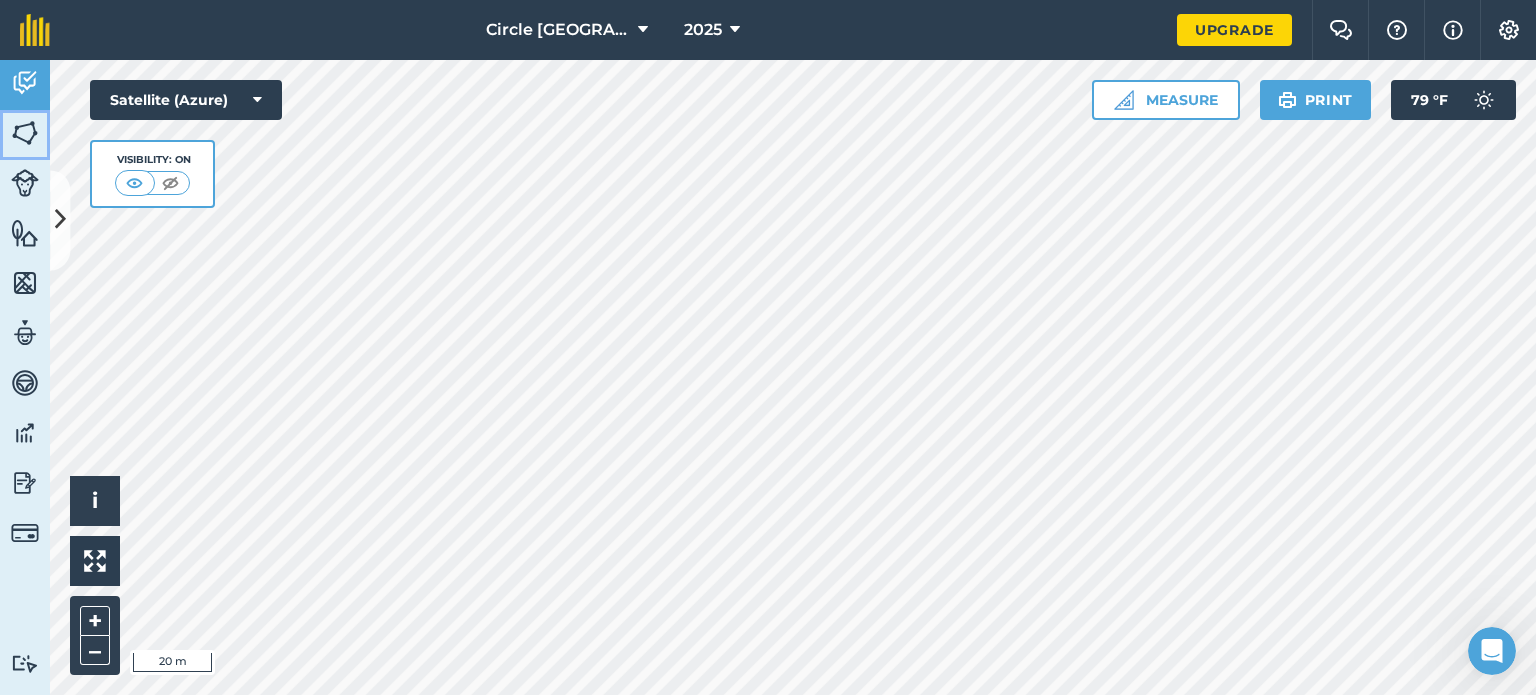 click at bounding box center (25, 133) 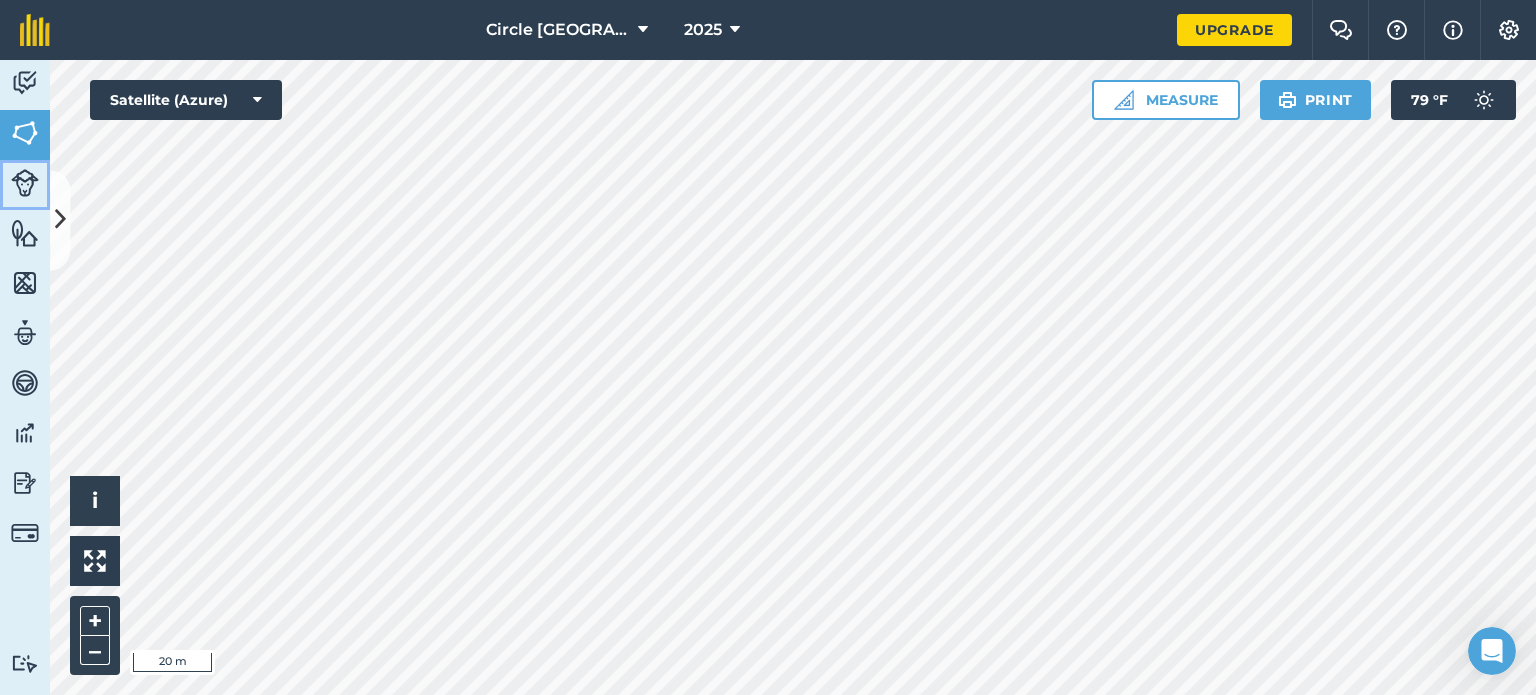 click at bounding box center (25, 183) 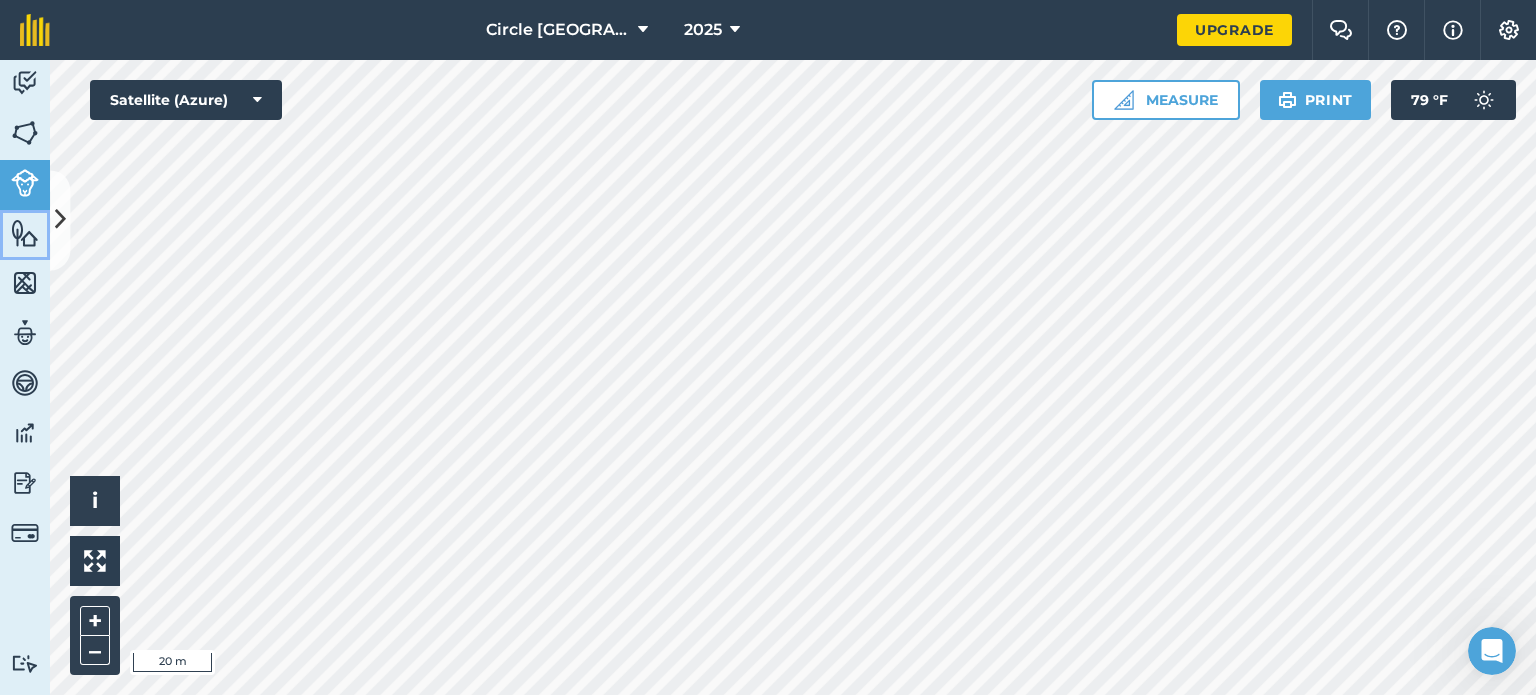 click at bounding box center [25, 233] 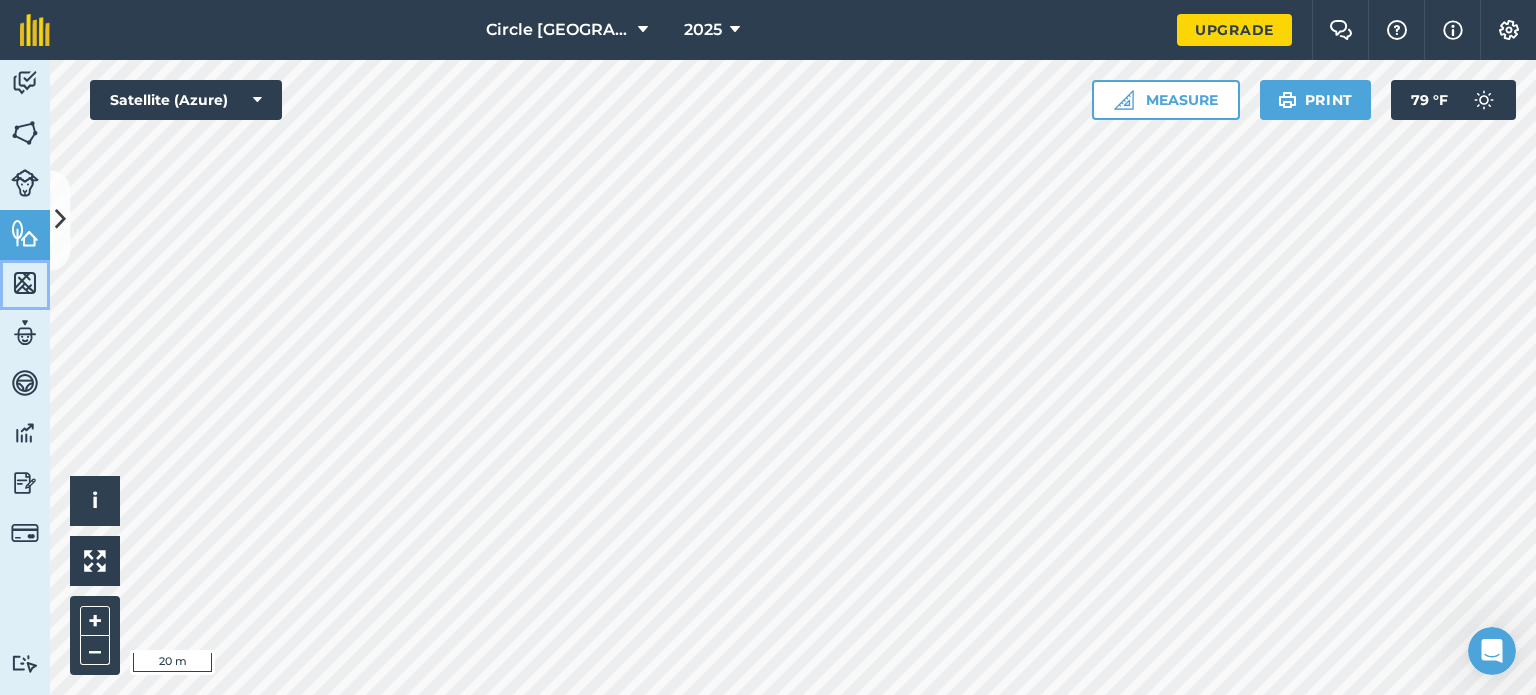 click at bounding box center (25, 283) 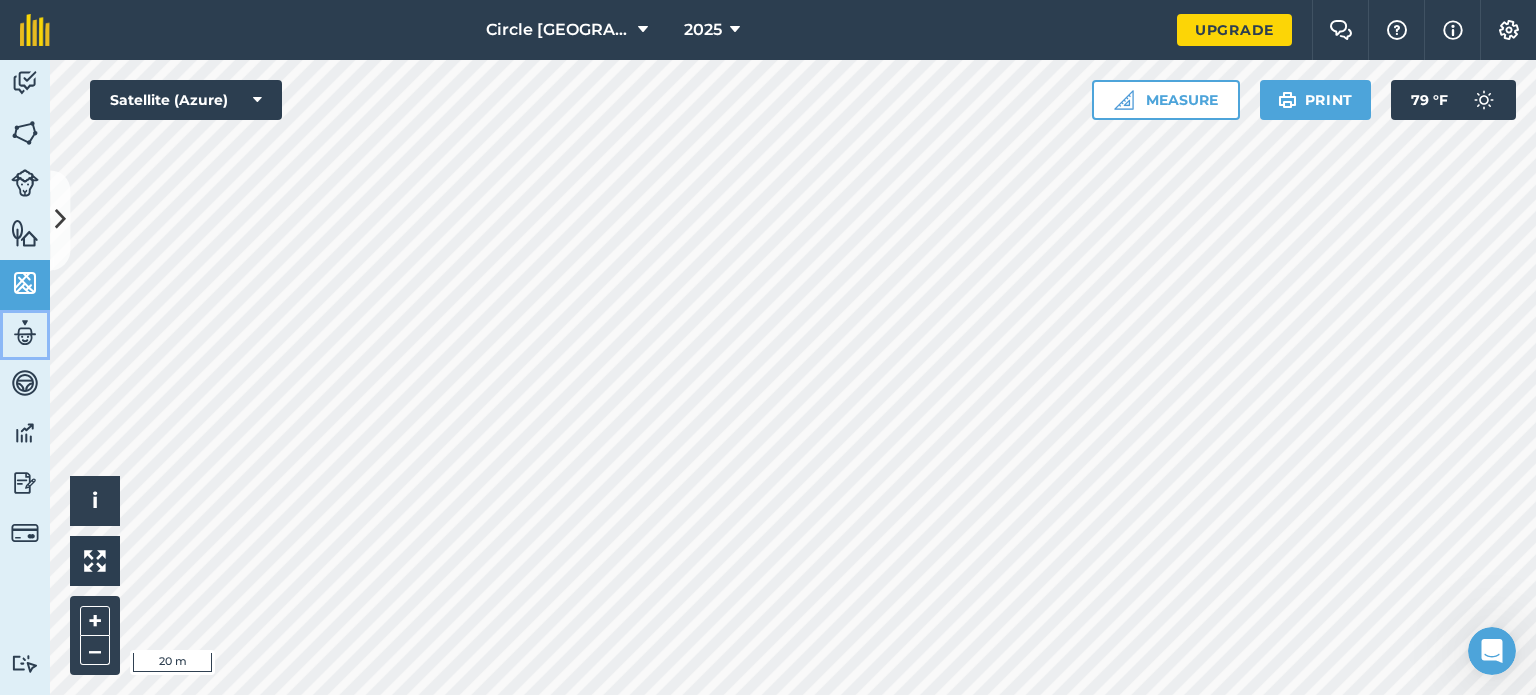 click at bounding box center [25, 333] 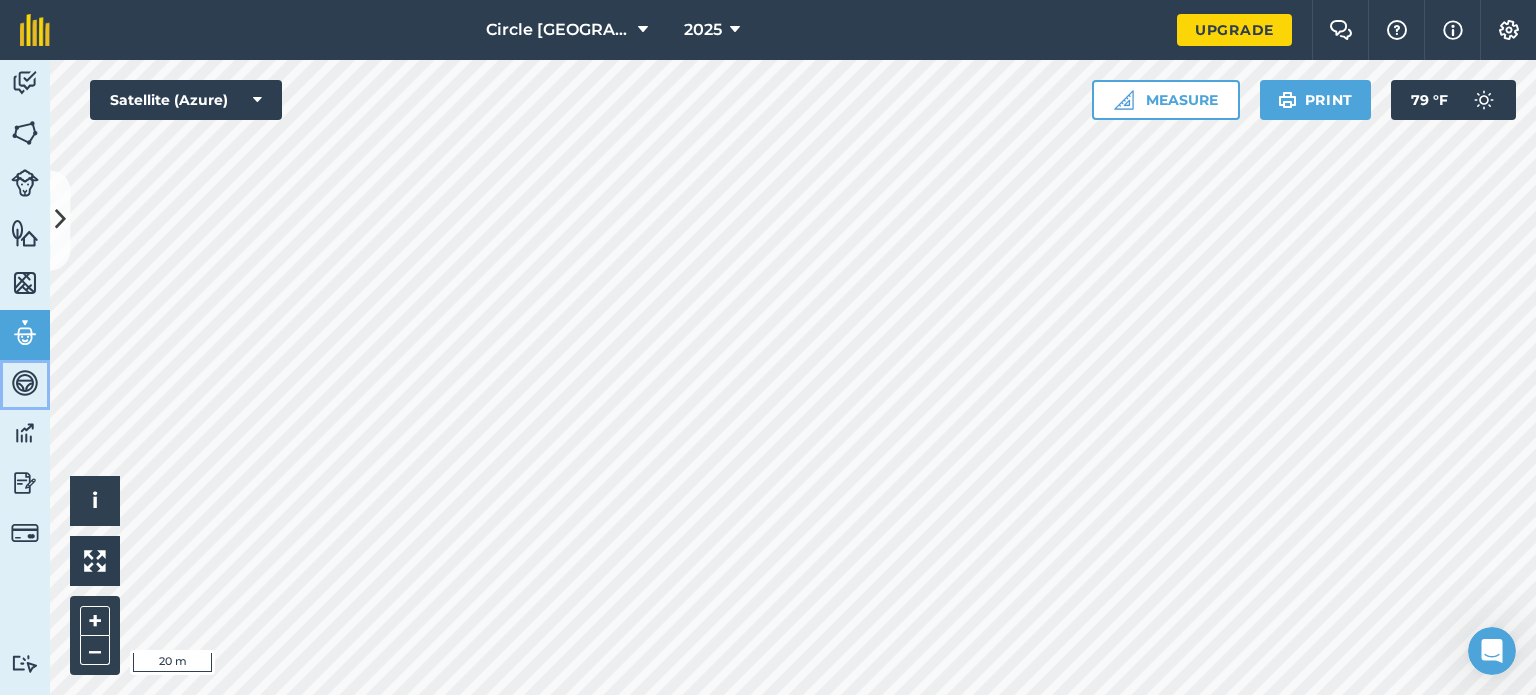 click at bounding box center [25, 383] 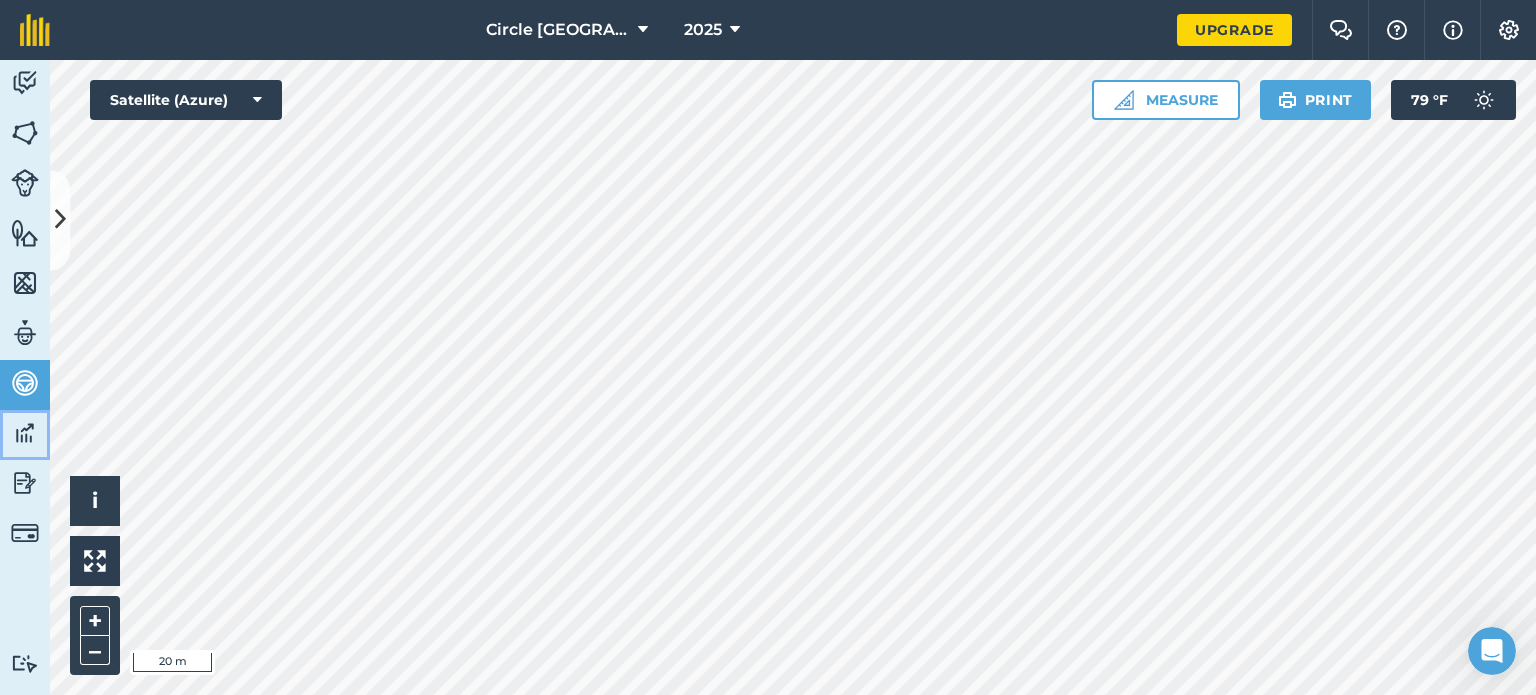 click at bounding box center (25, 433) 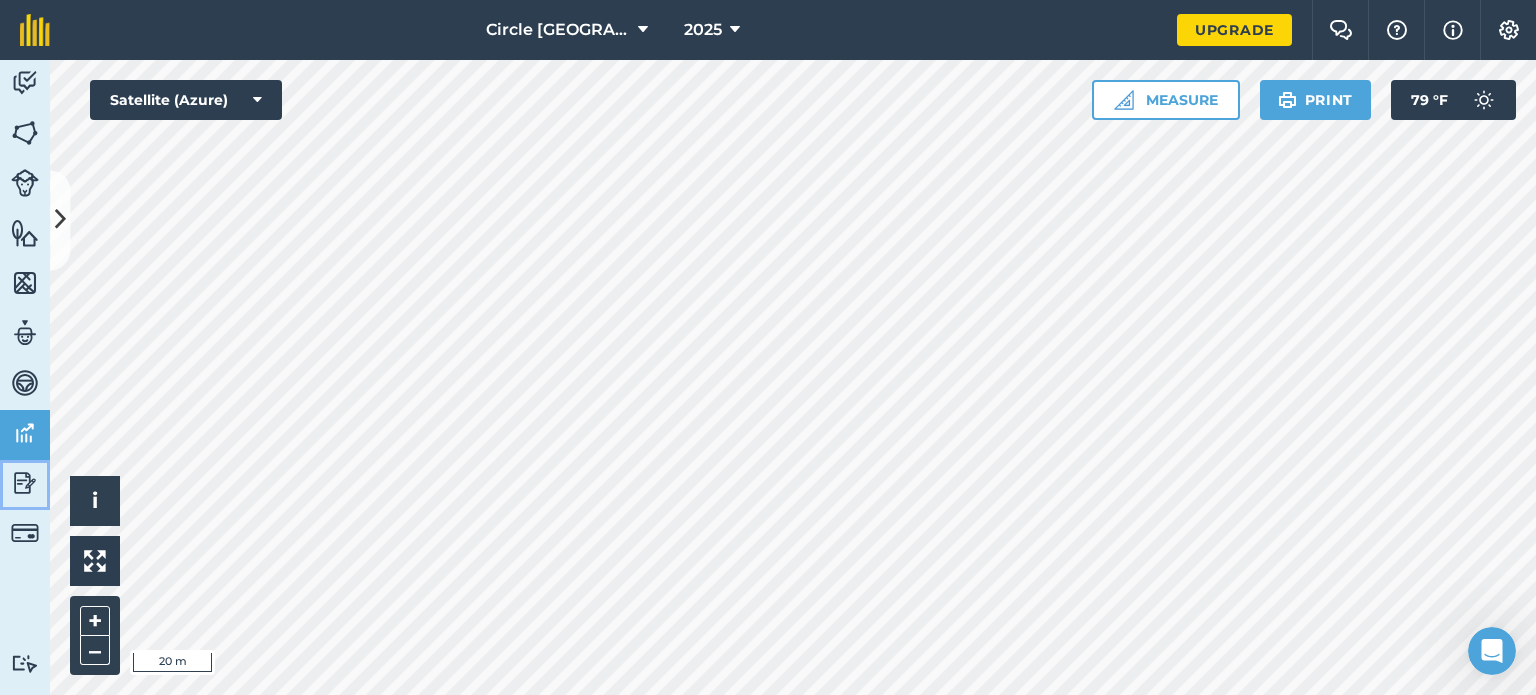click at bounding box center (25, 483) 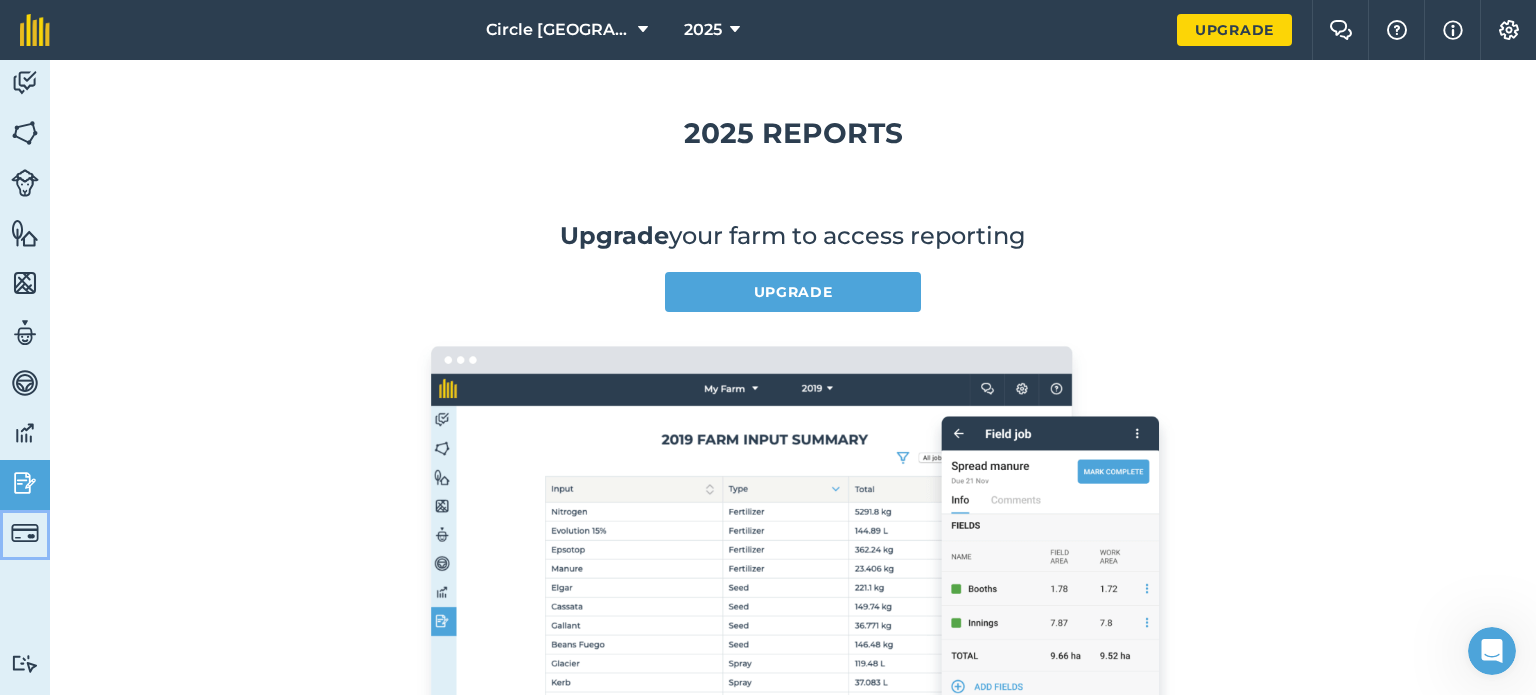 click at bounding box center (25, 533) 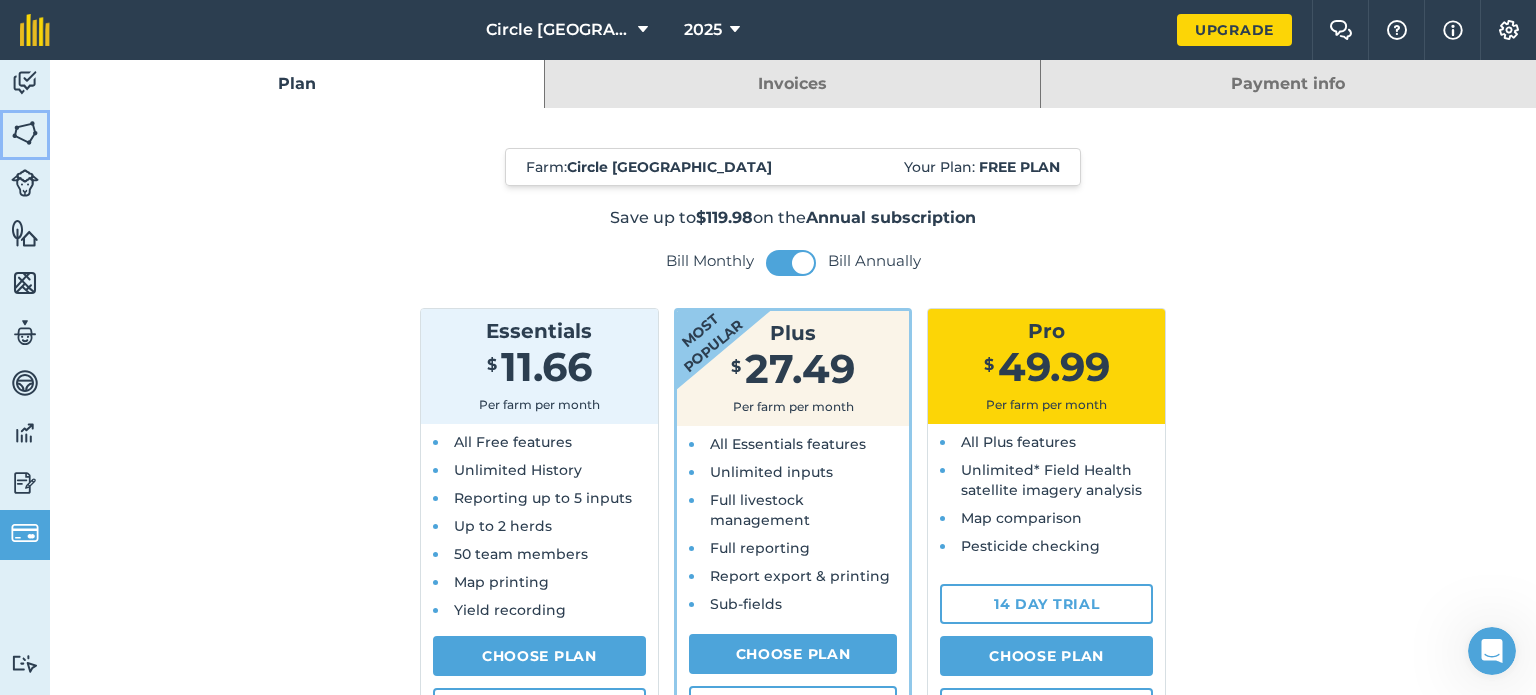 click at bounding box center (25, 133) 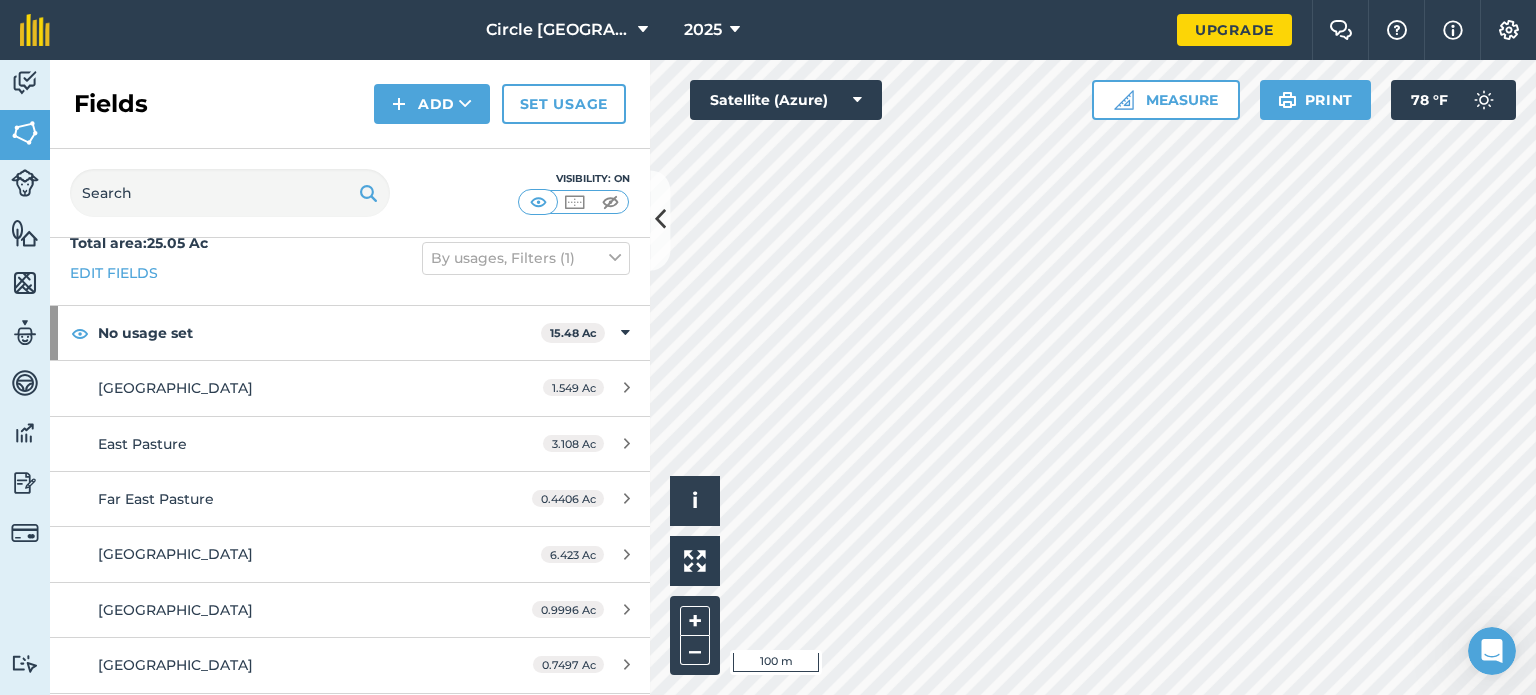 scroll, scrollTop: 33, scrollLeft: 0, axis: vertical 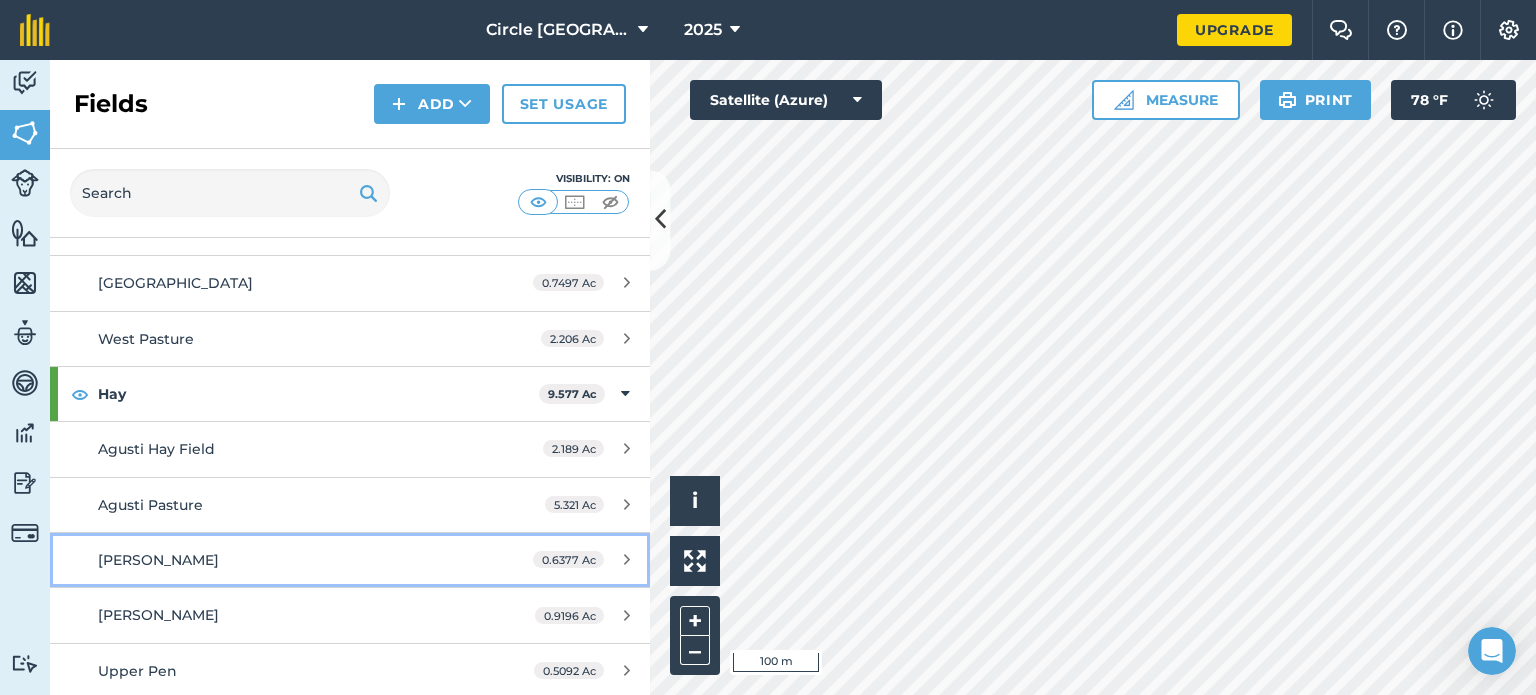 click on "Roger Back 0.6377   Ac" at bounding box center (350, 560) 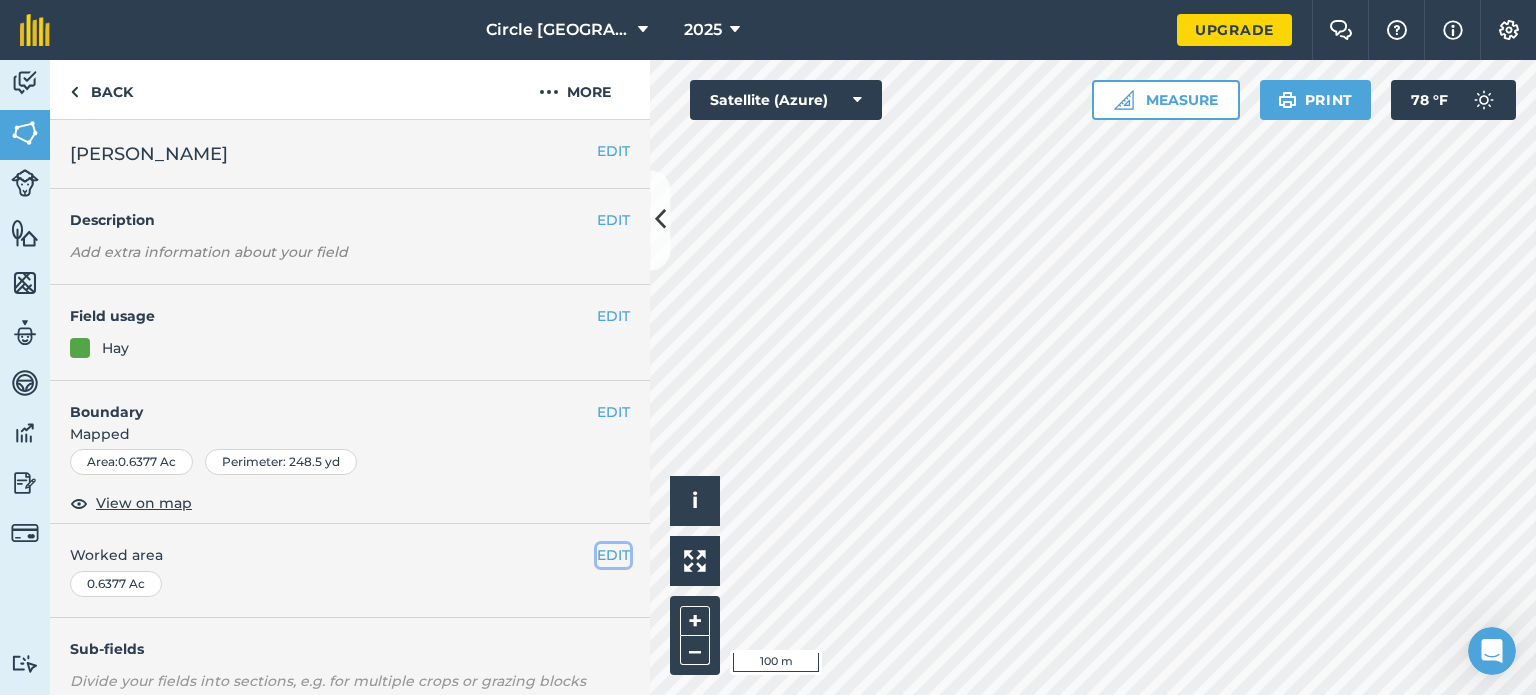 click on "EDIT" at bounding box center (613, 555) 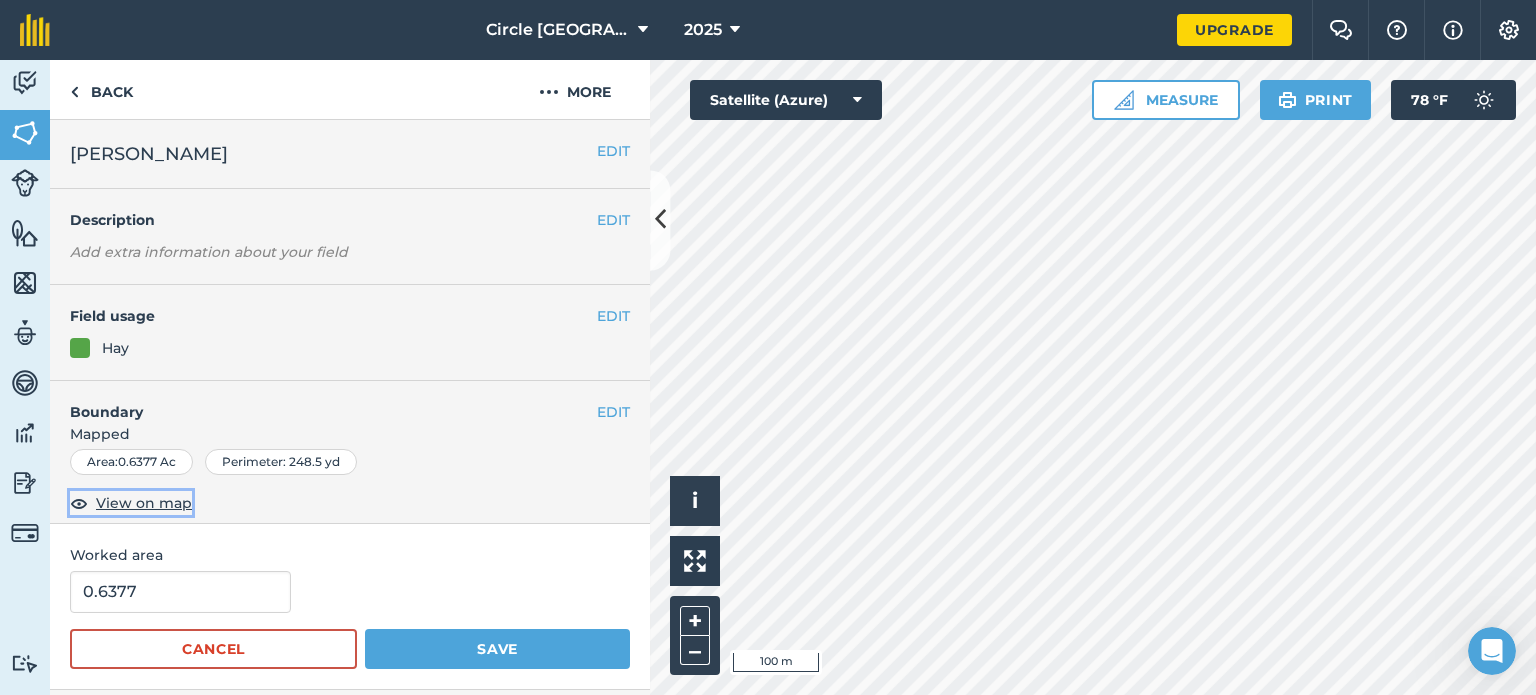 click on "View on map" at bounding box center (144, 503) 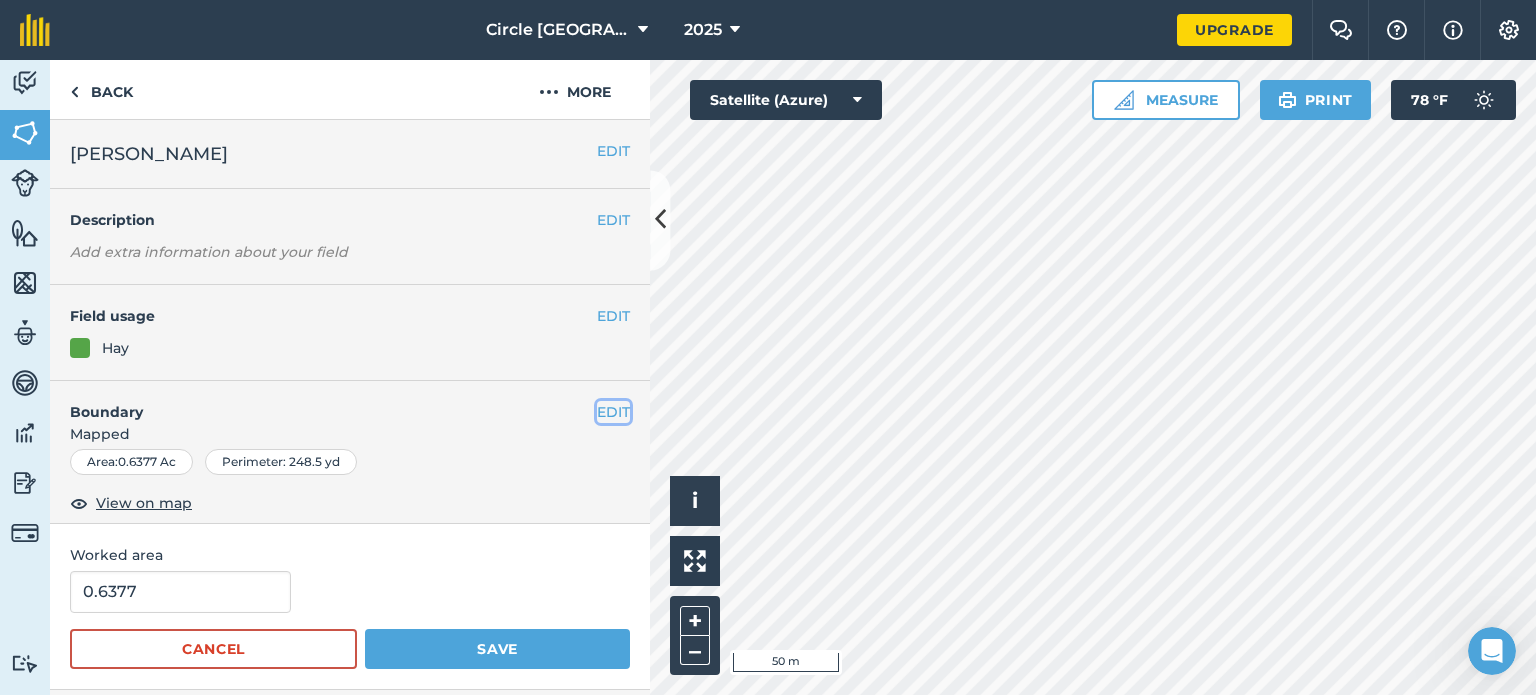 click on "EDIT" at bounding box center (613, 412) 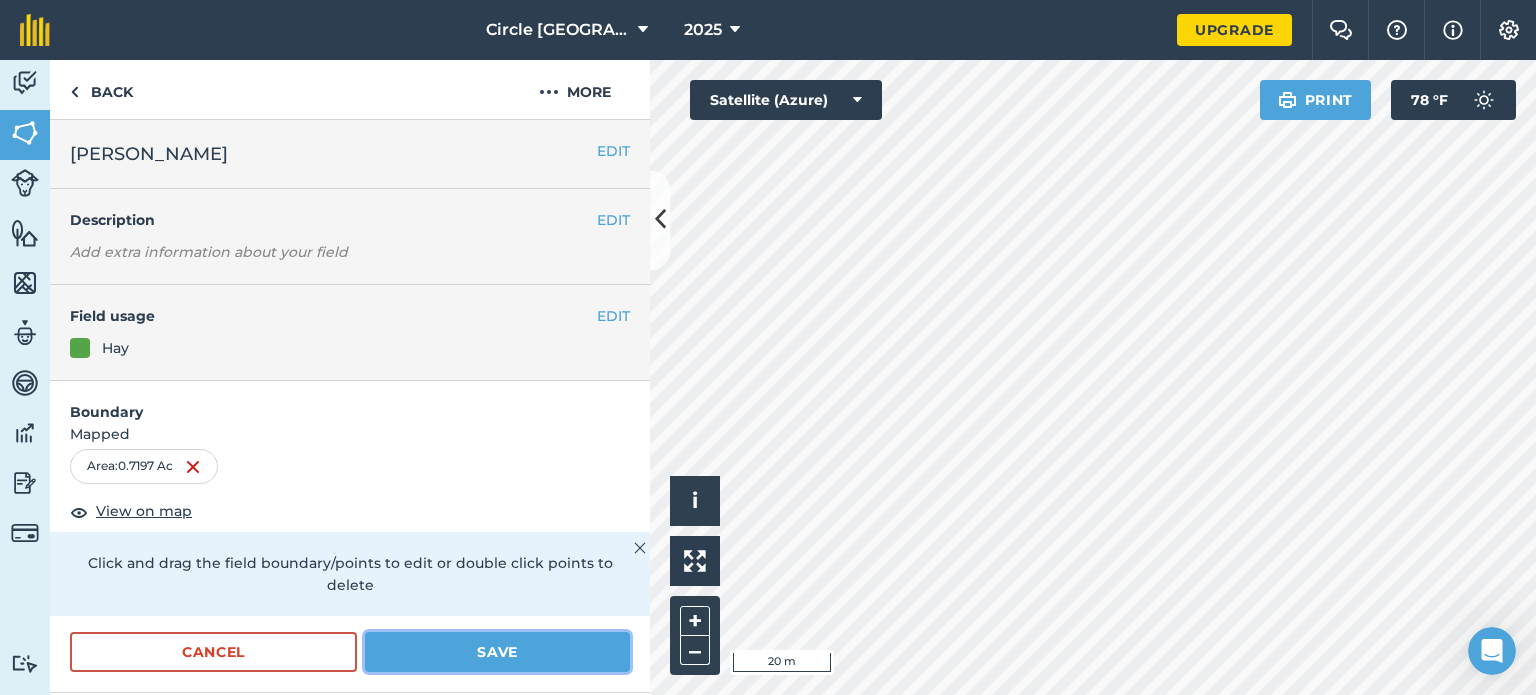 click on "Save" at bounding box center [497, 652] 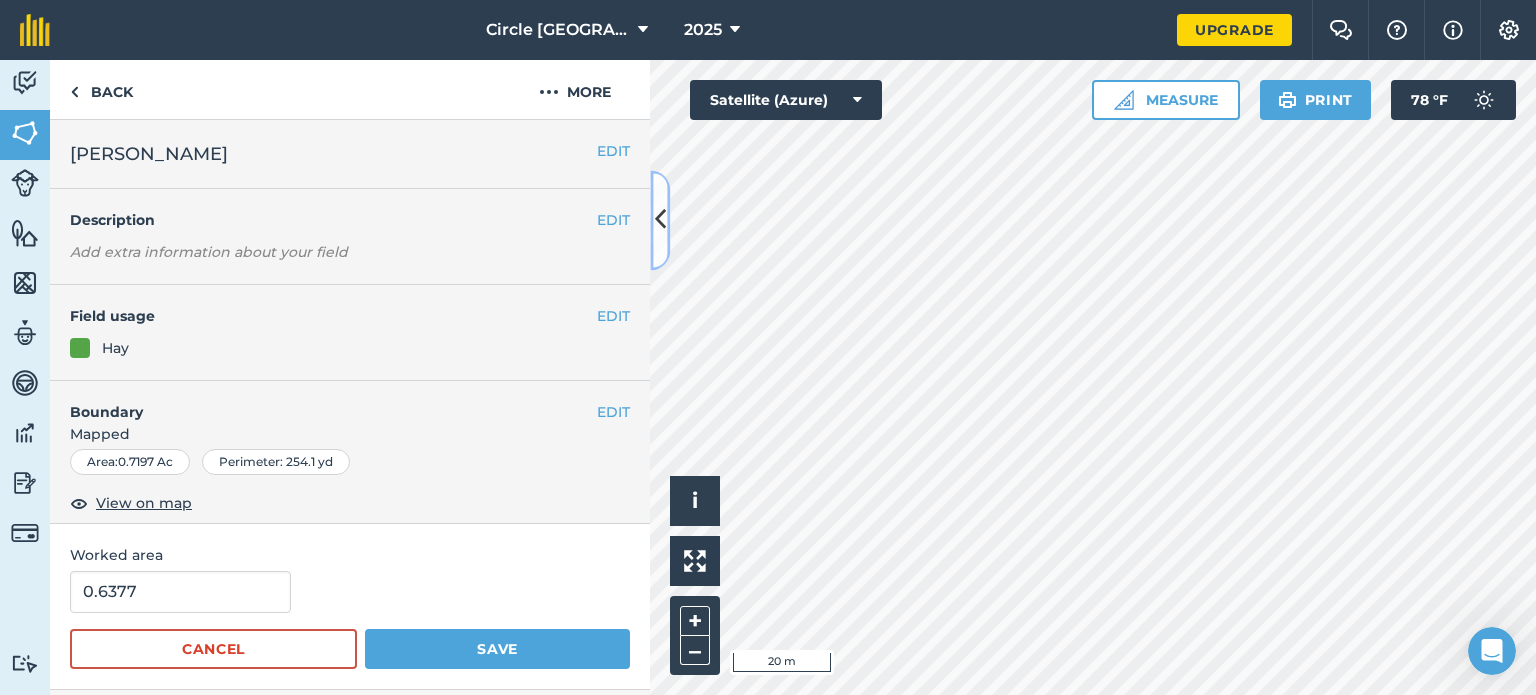click at bounding box center (660, 220) 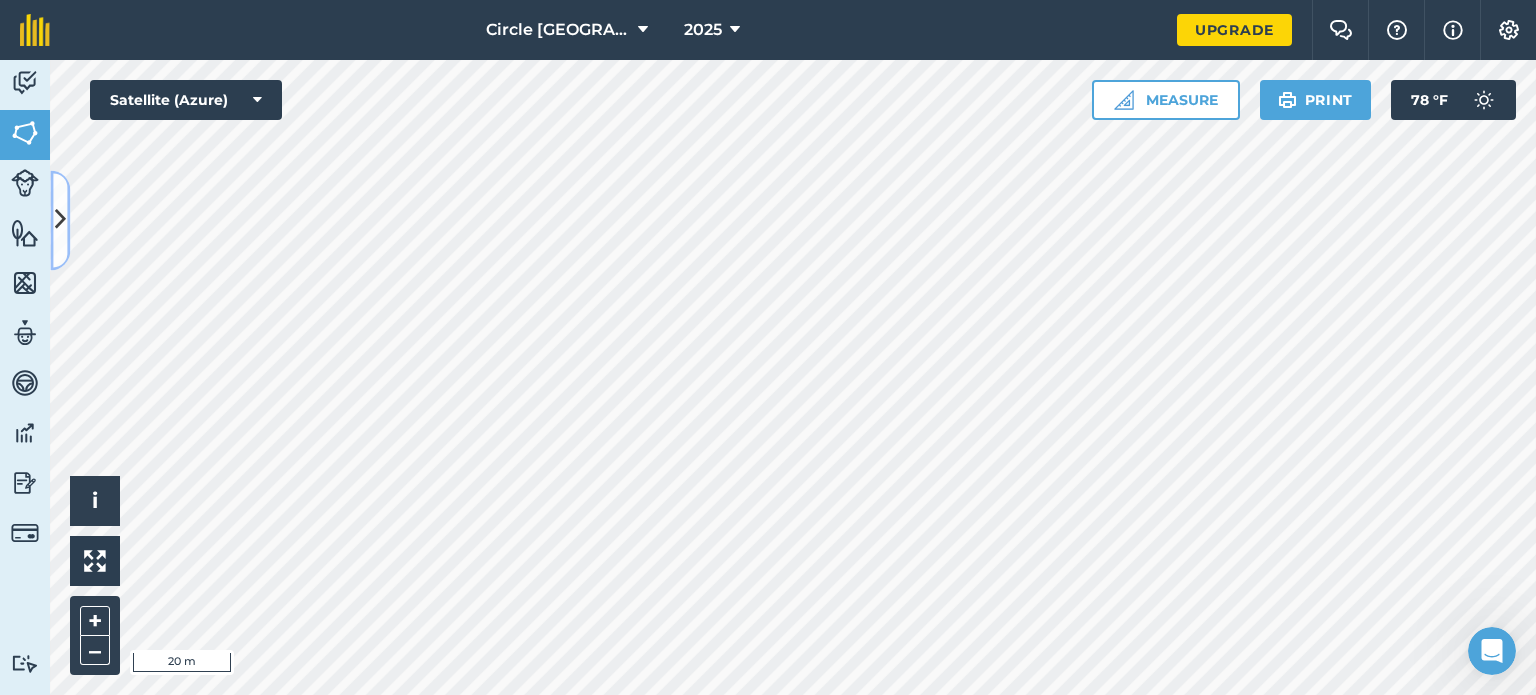 click at bounding box center (60, 220) 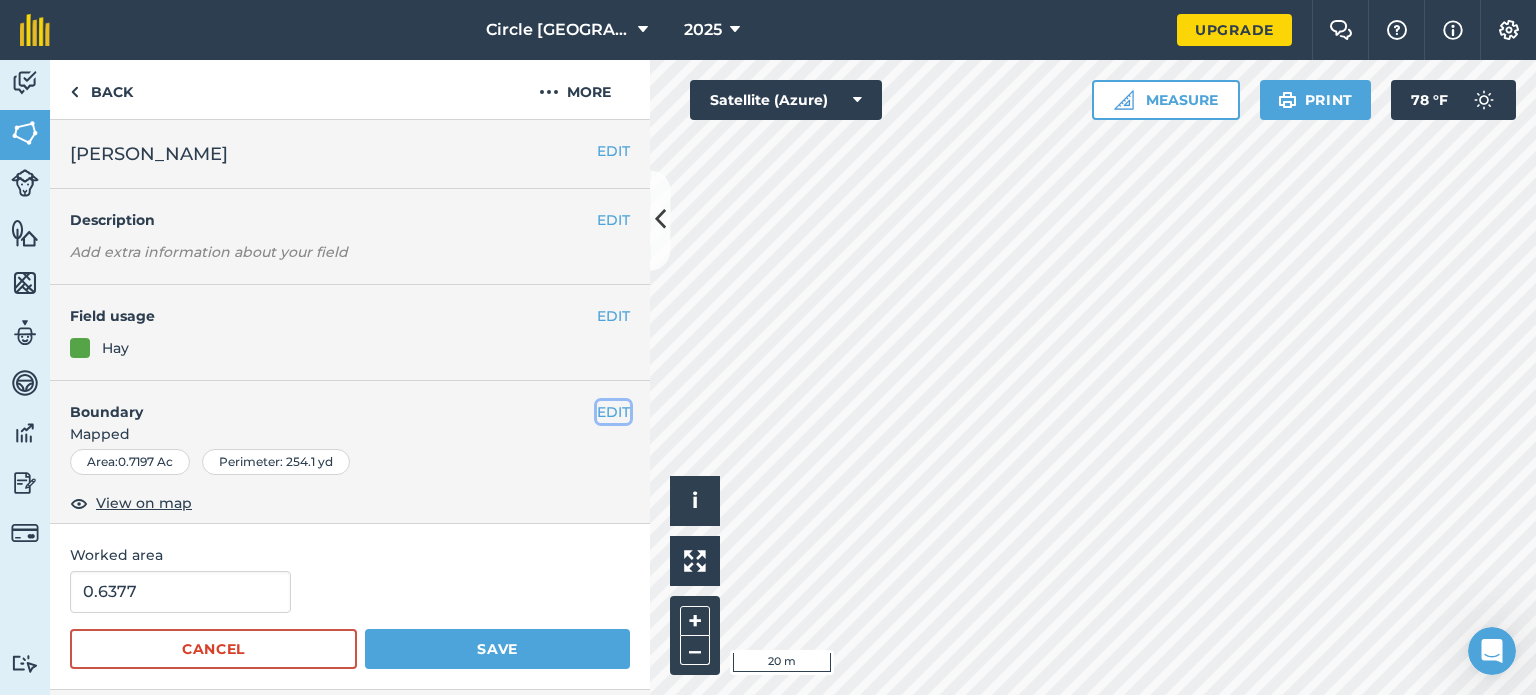 click on "EDIT" at bounding box center (613, 412) 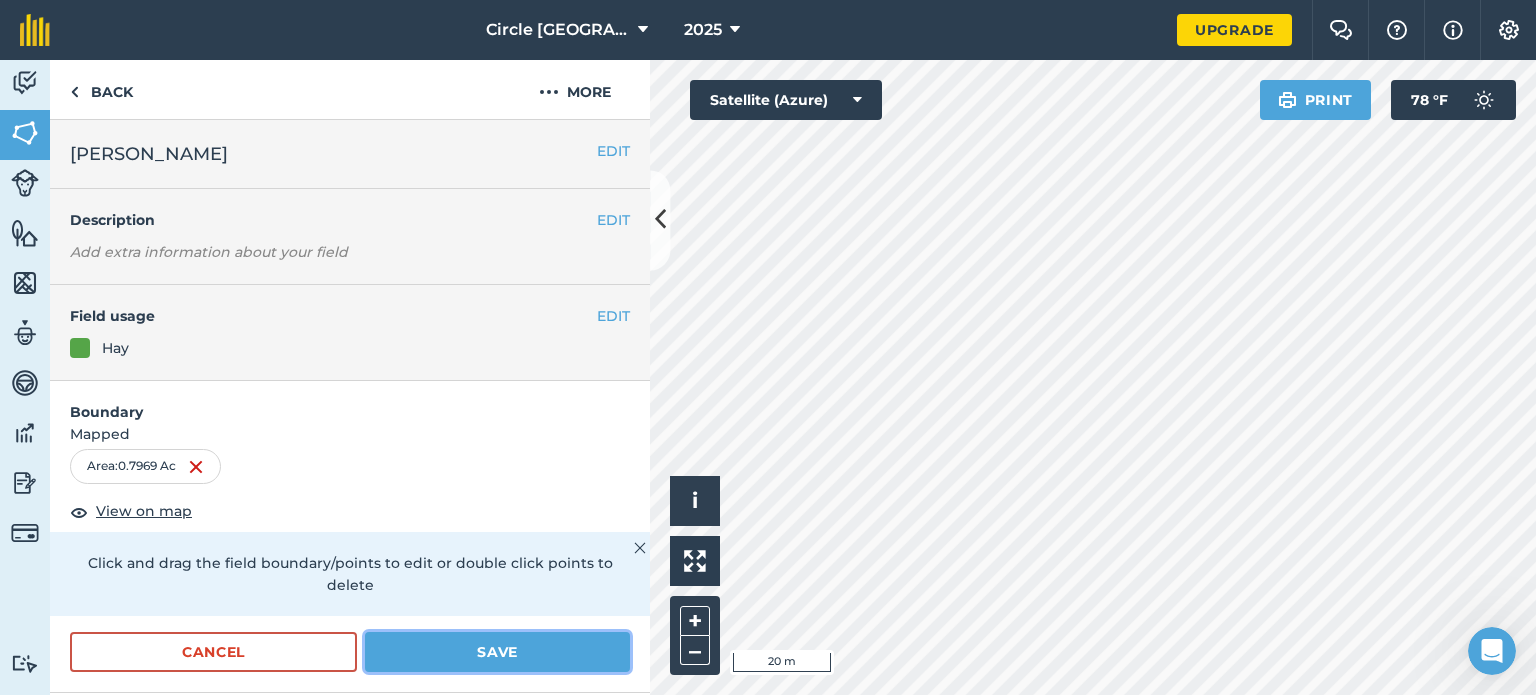 click on "Save" at bounding box center [497, 652] 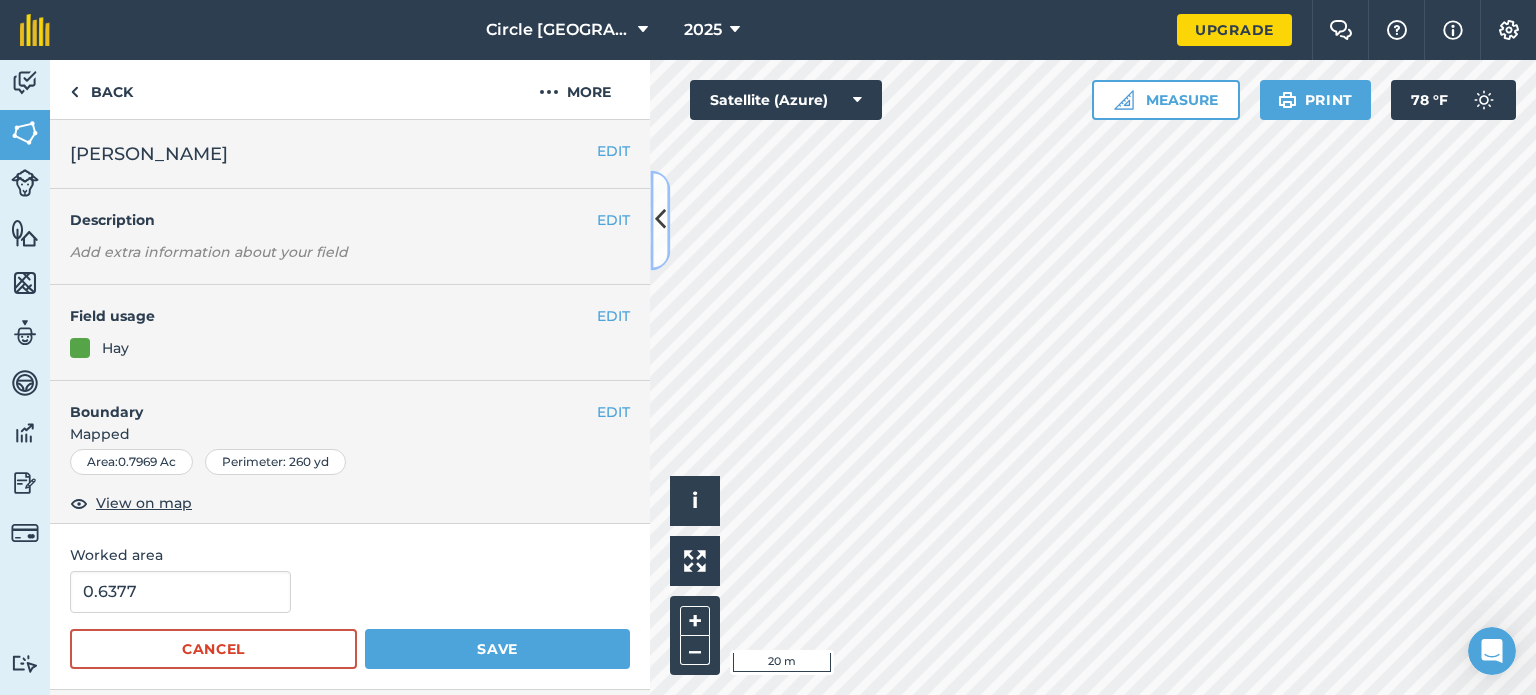 click at bounding box center (660, 220) 